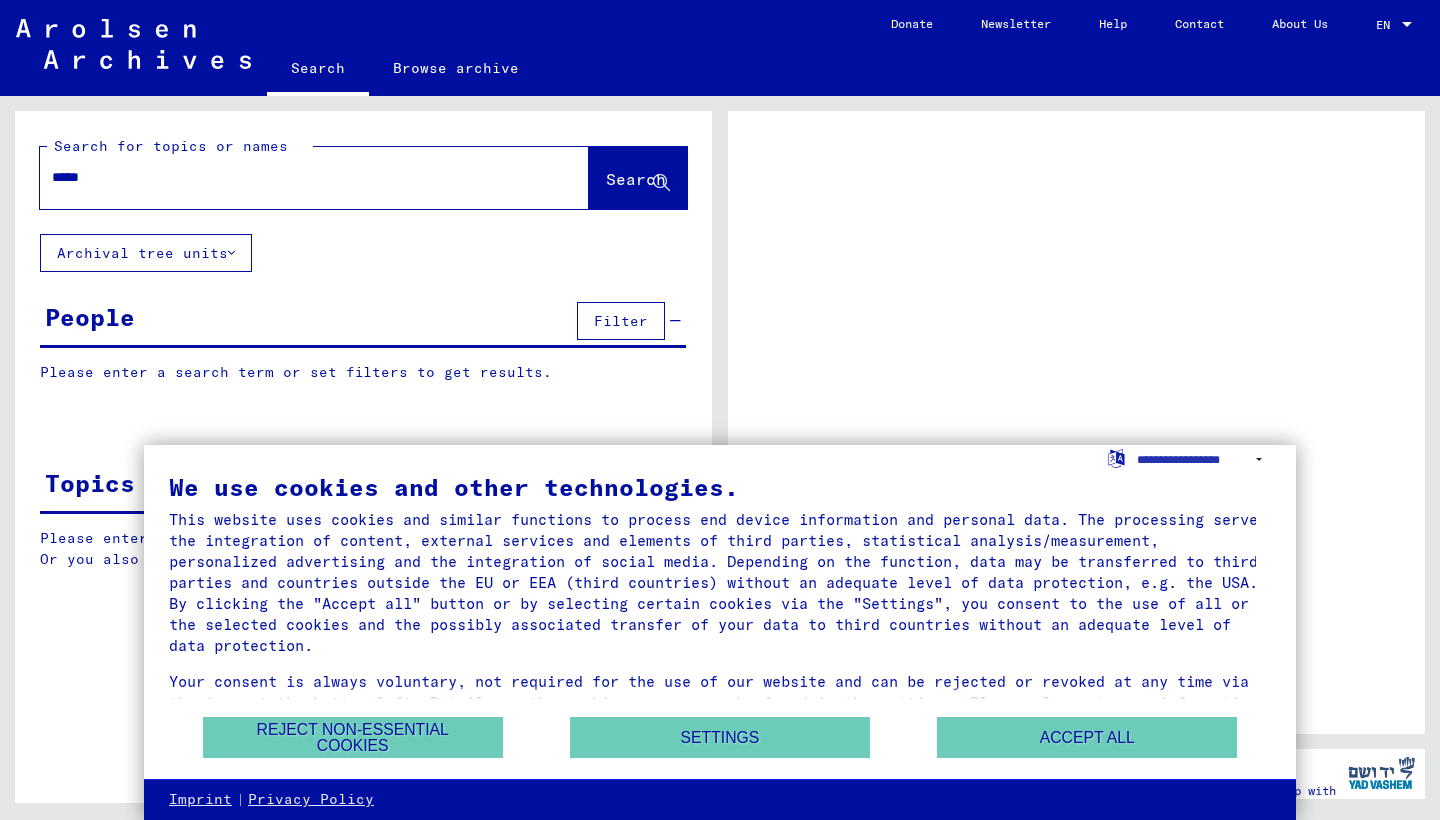 scroll, scrollTop: 0, scrollLeft: 0, axis: both 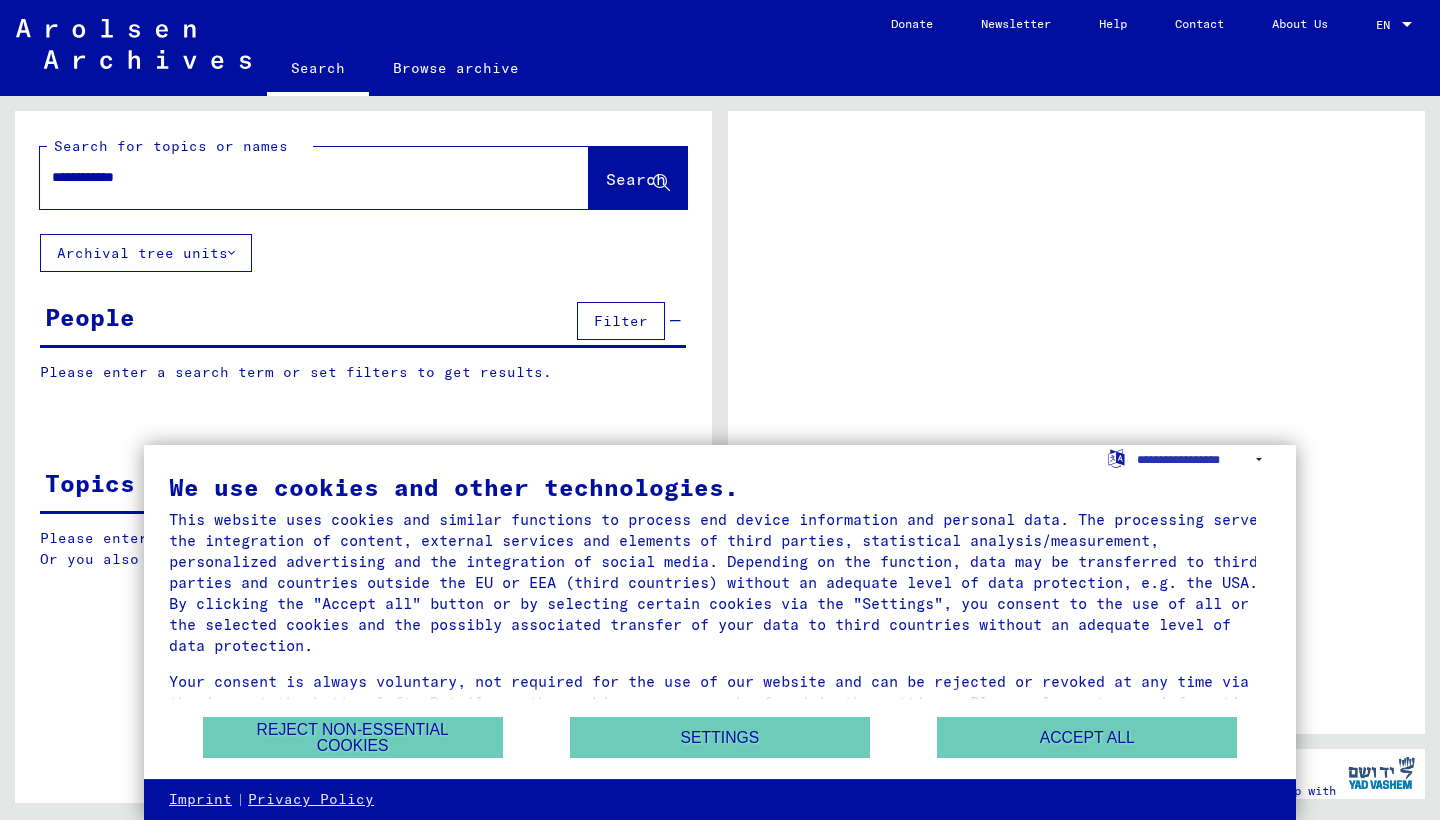 type on "**********" 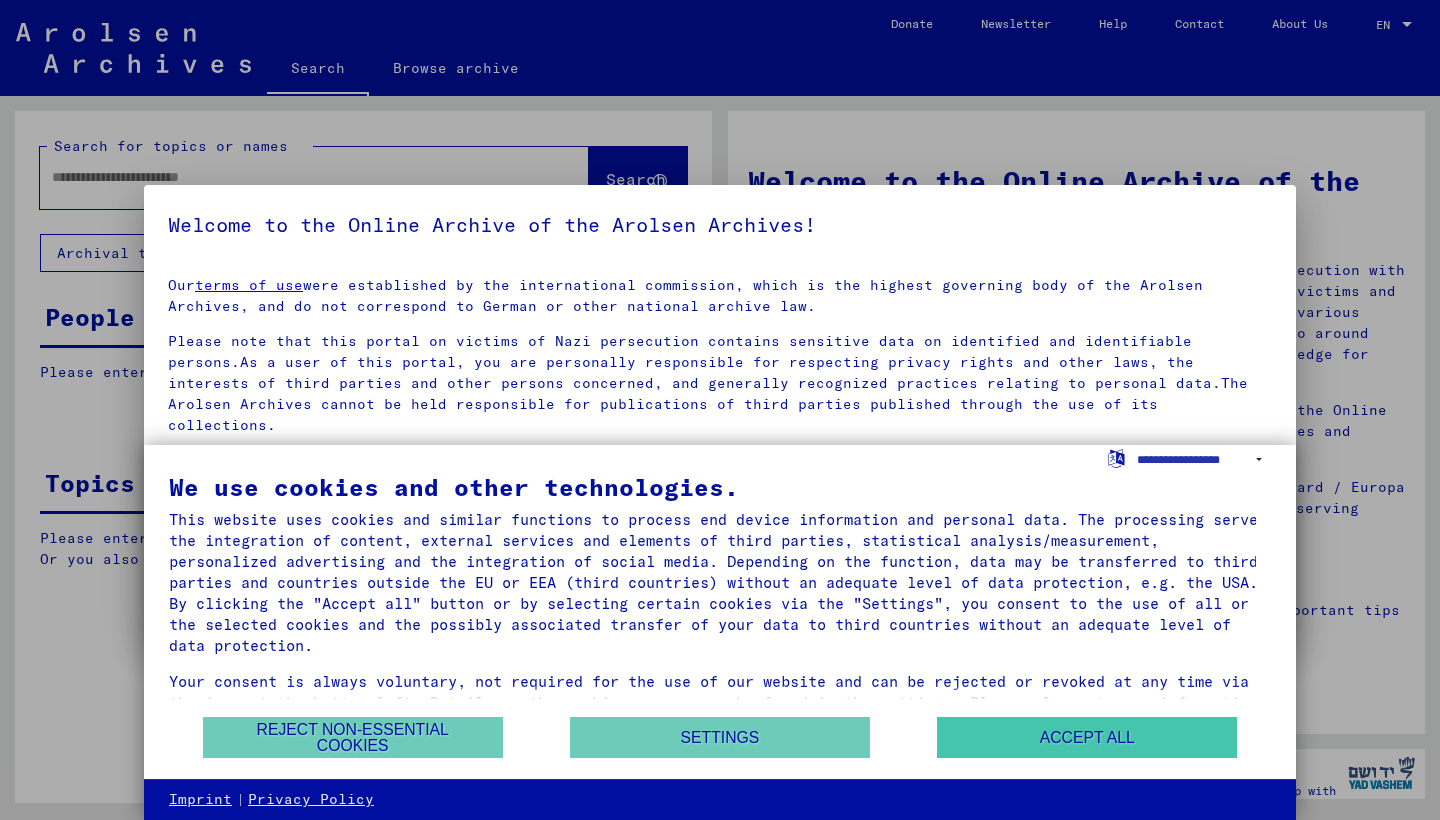 click on "Accept all" at bounding box center (1087, 737) 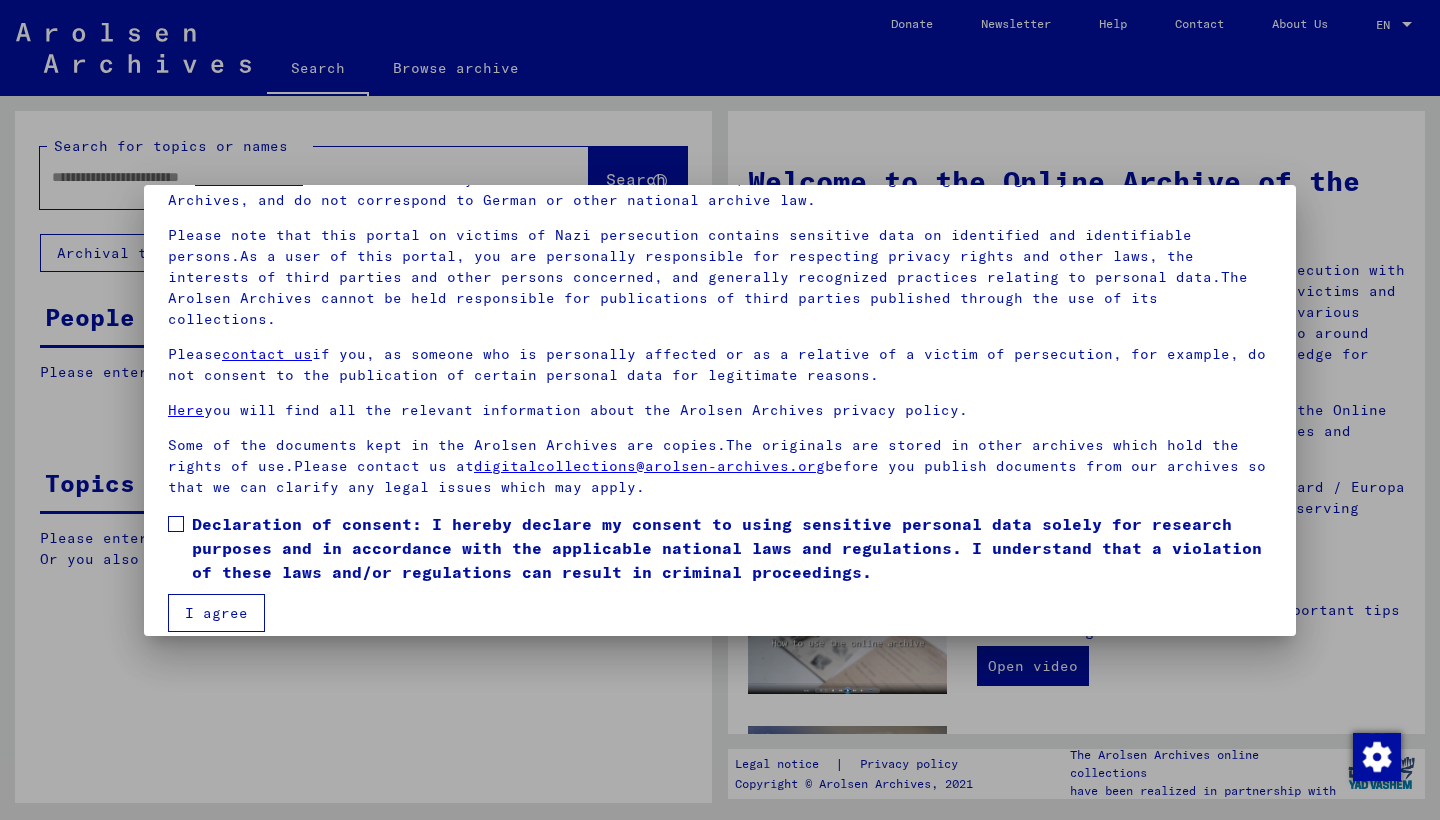 scroll, scrollTop: 105, scrollLeft: 0, axis: vertical 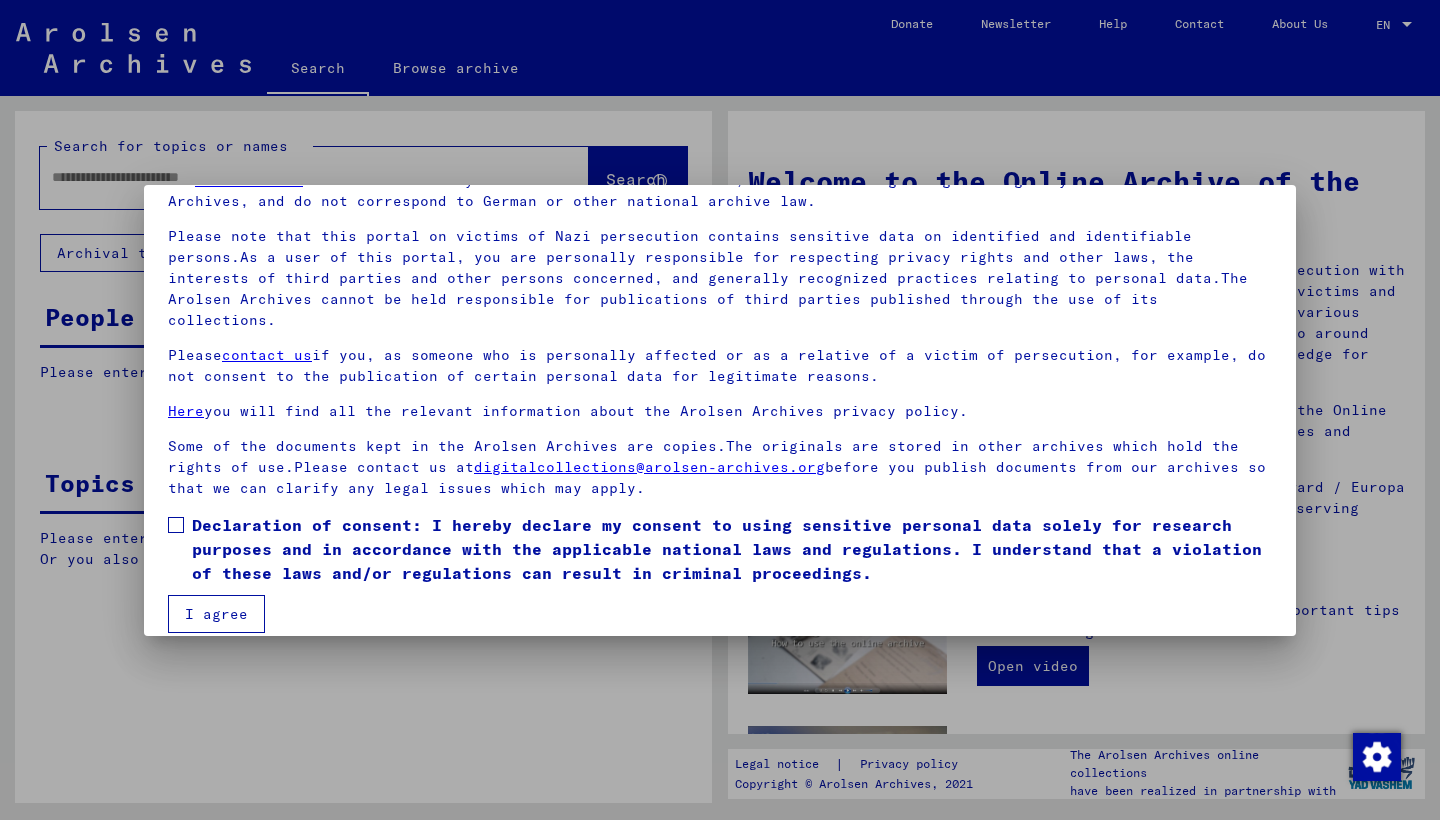 click on "Declaration of consent: I hereby declare my consent to using sensitive personal data solely for research purposes and in accordance with the applicable national laws and regulations. I understand that a violation of these laws and/or regulations can result in criminal proceedings." at bounding box center (732, 549) 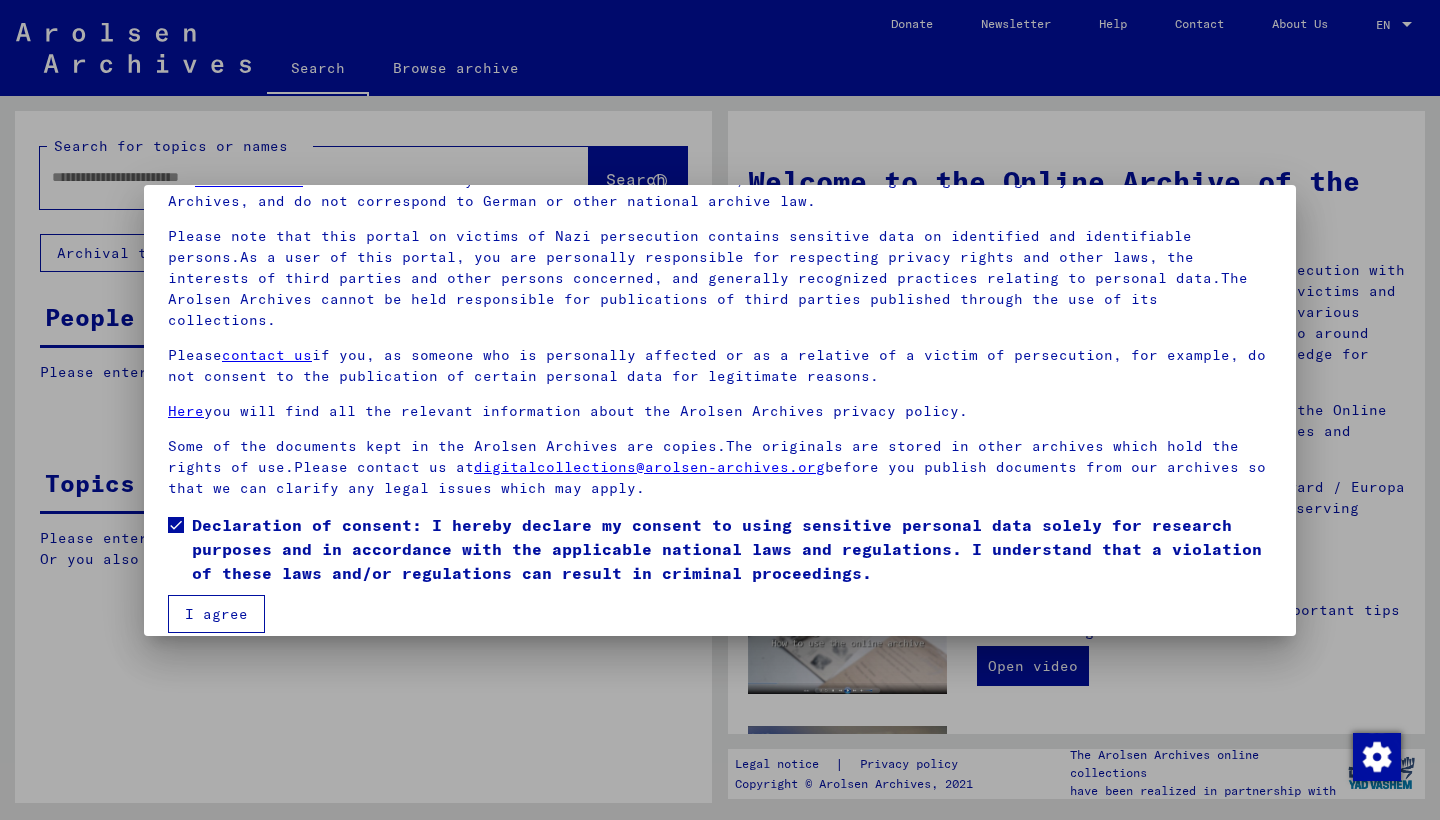 click on "I agree" at bounding box center [216, 614] 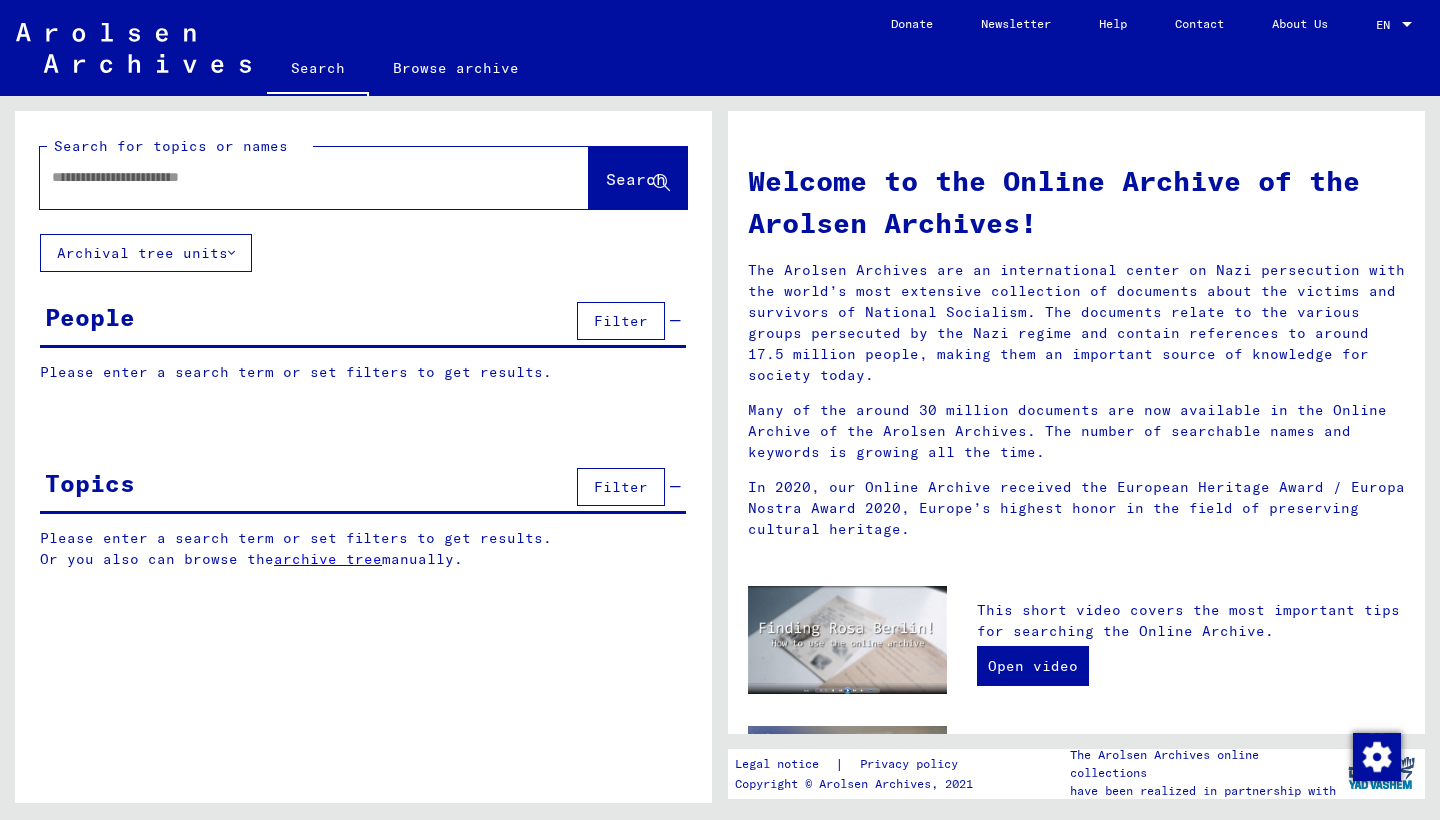 click on "Search" 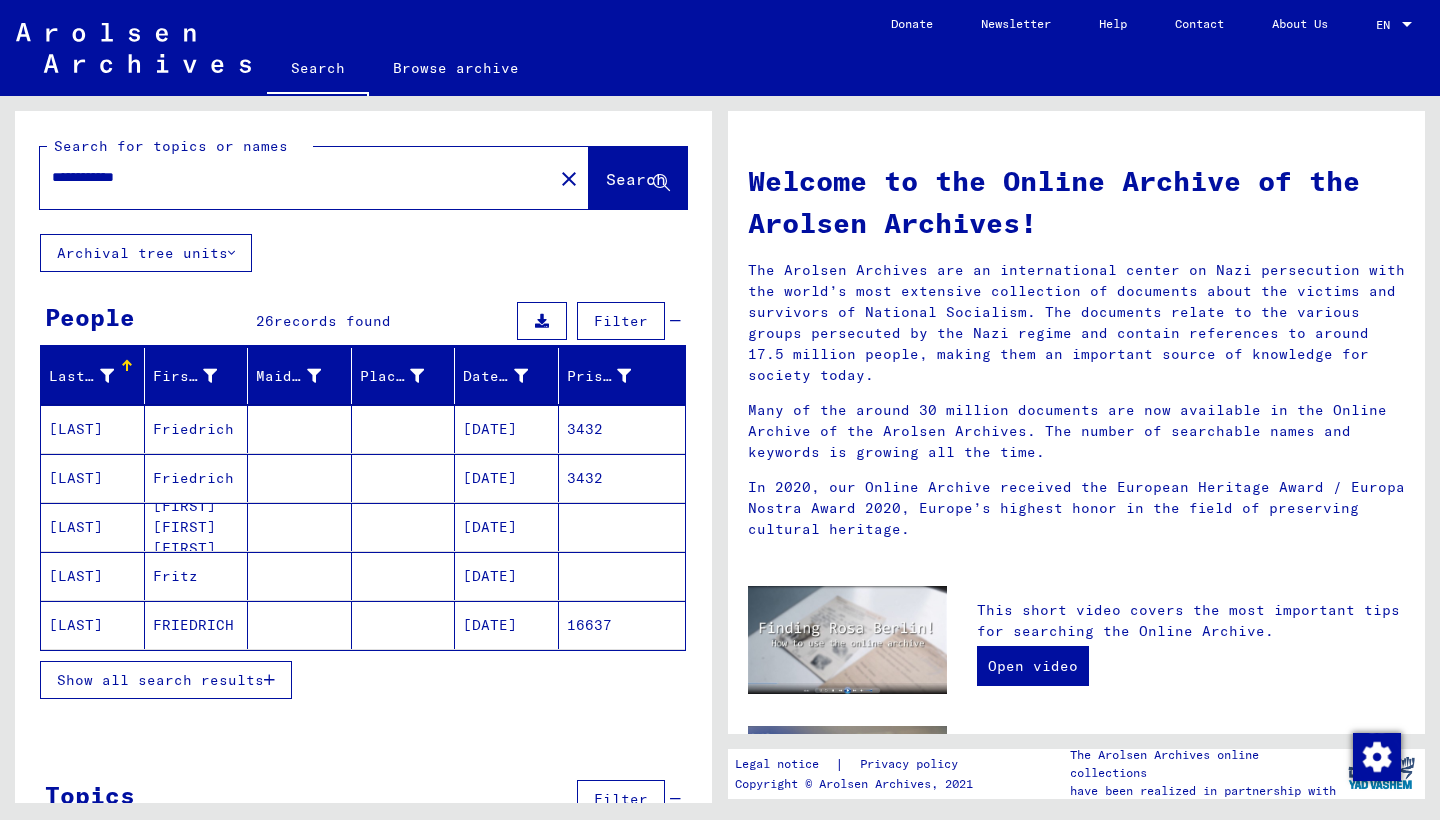 click at bounding box center (404, 625) 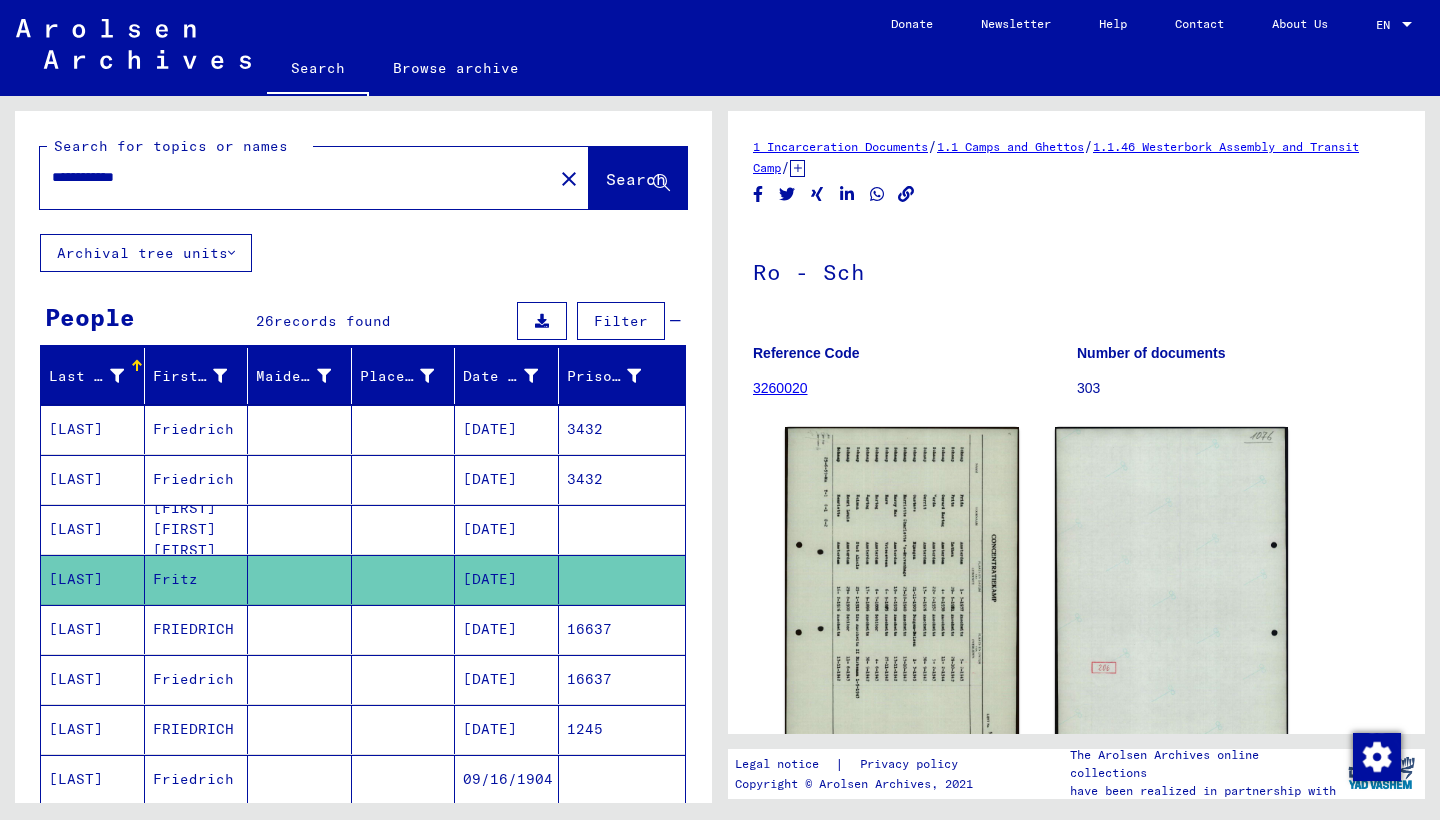 scroll, scrollTop: 0, scrollLeft: 0, axis: both 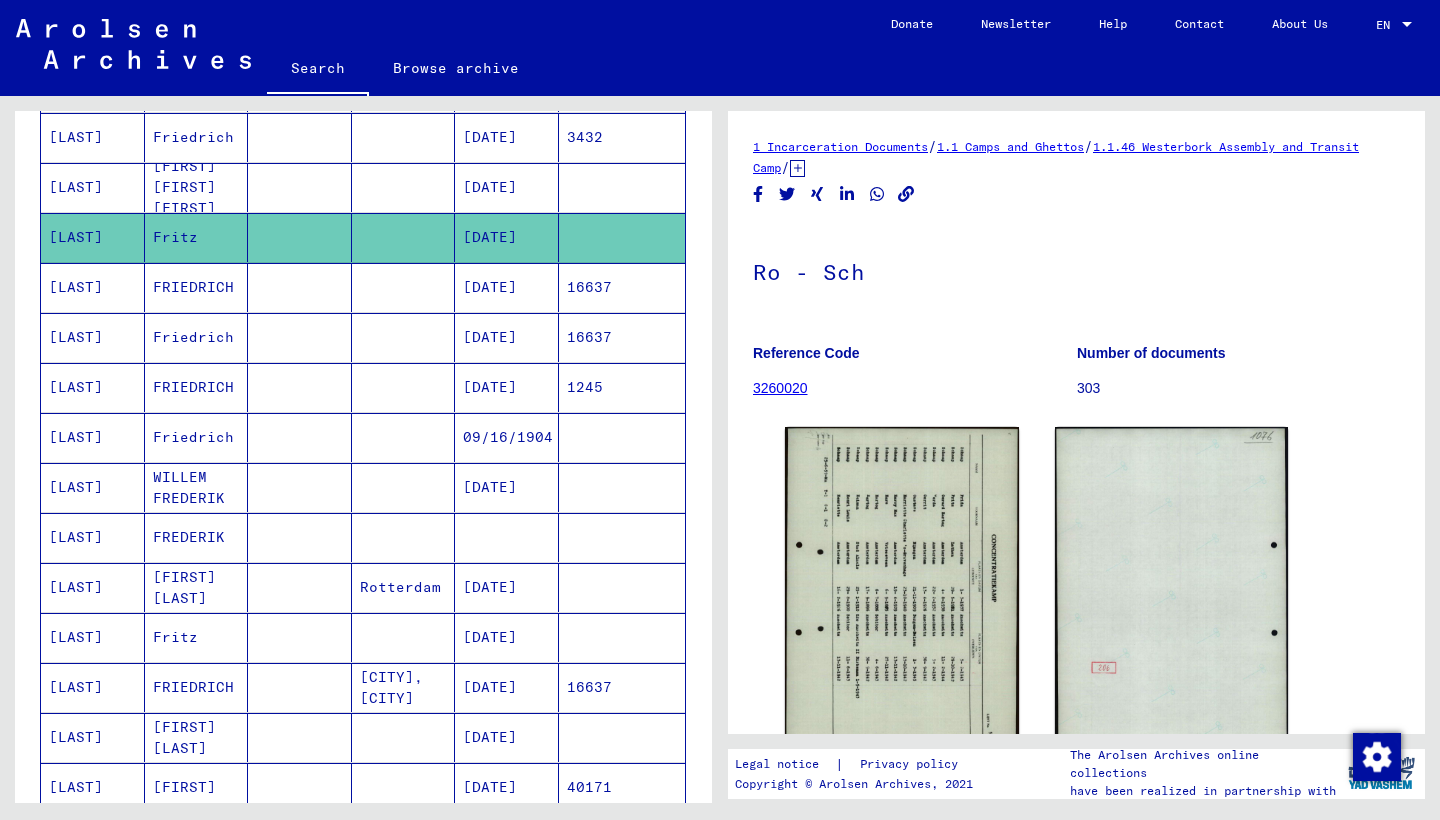click at bounding box center [404, 687] 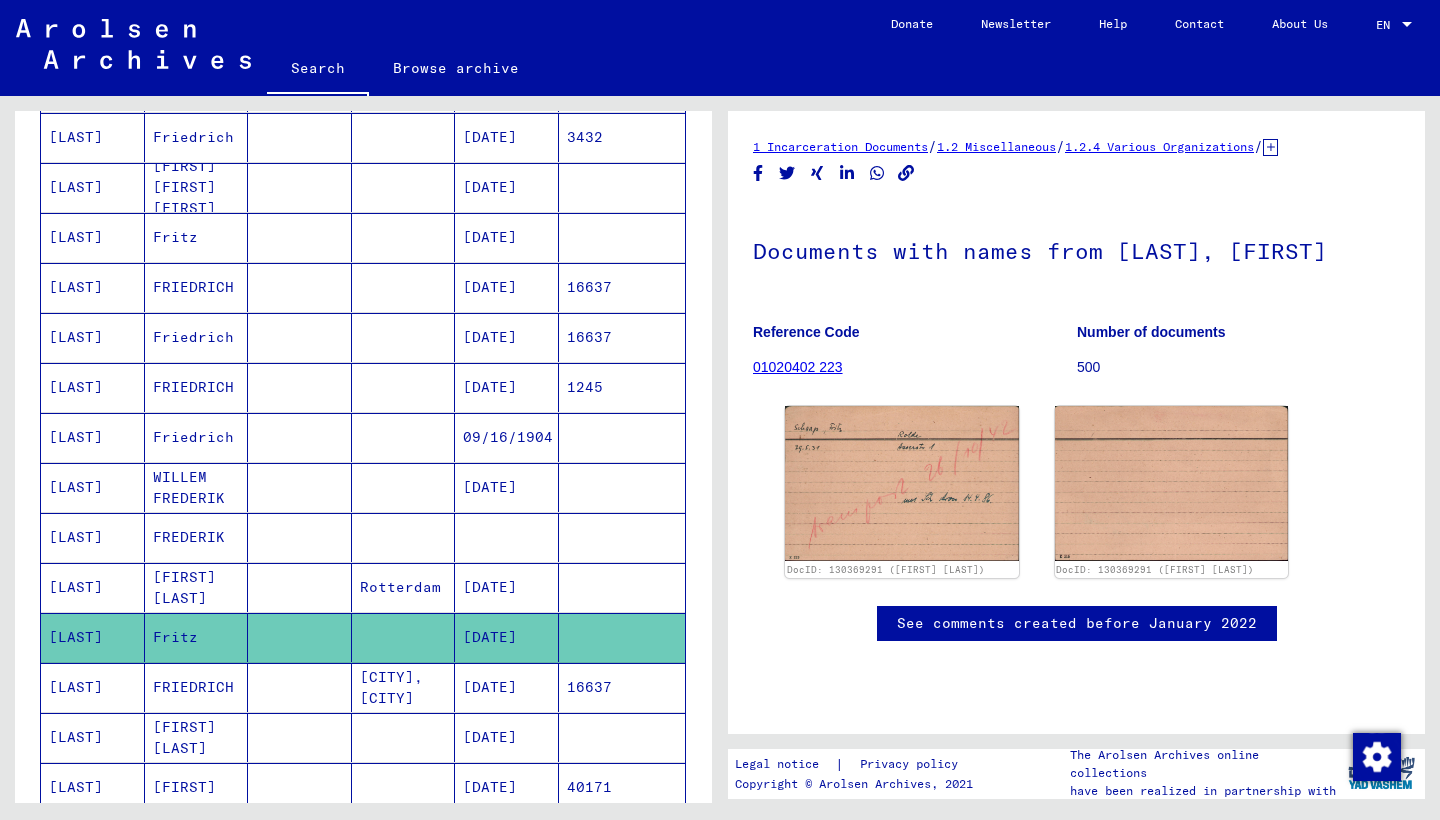scroll, scrollTop: 0, scrollLeft: 0, axis: both 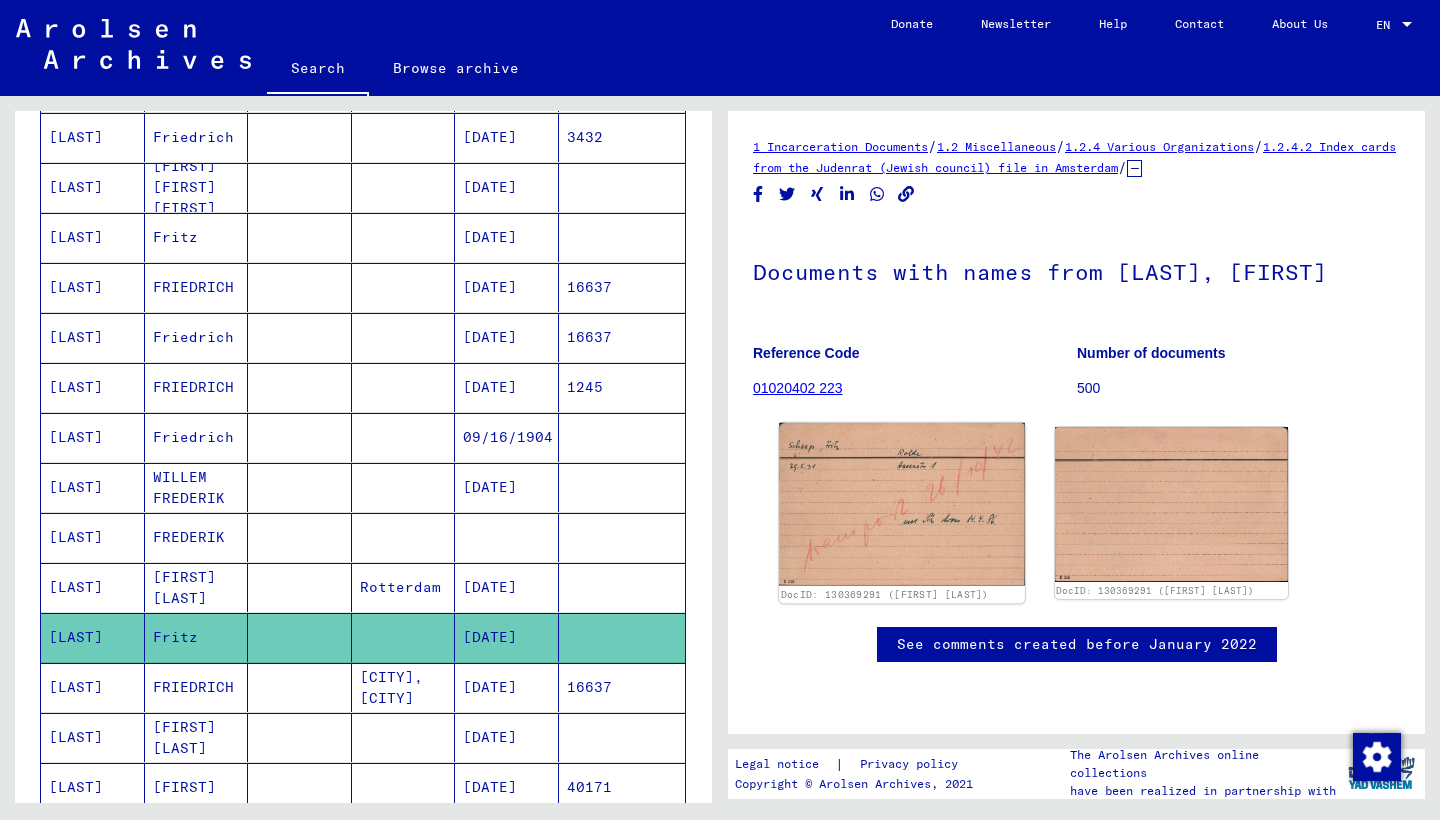 click 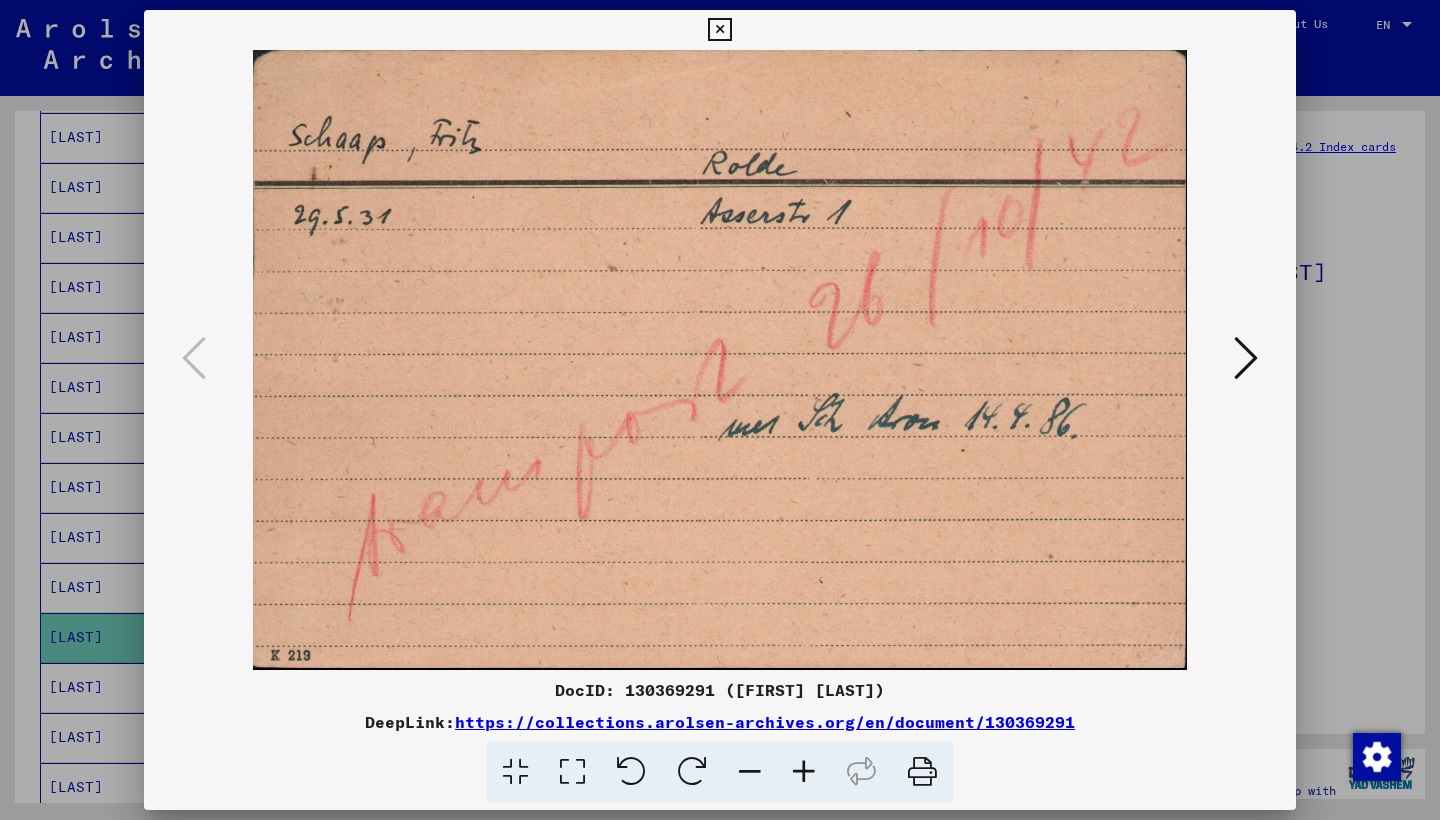 click at bounding box center [1246, 358] 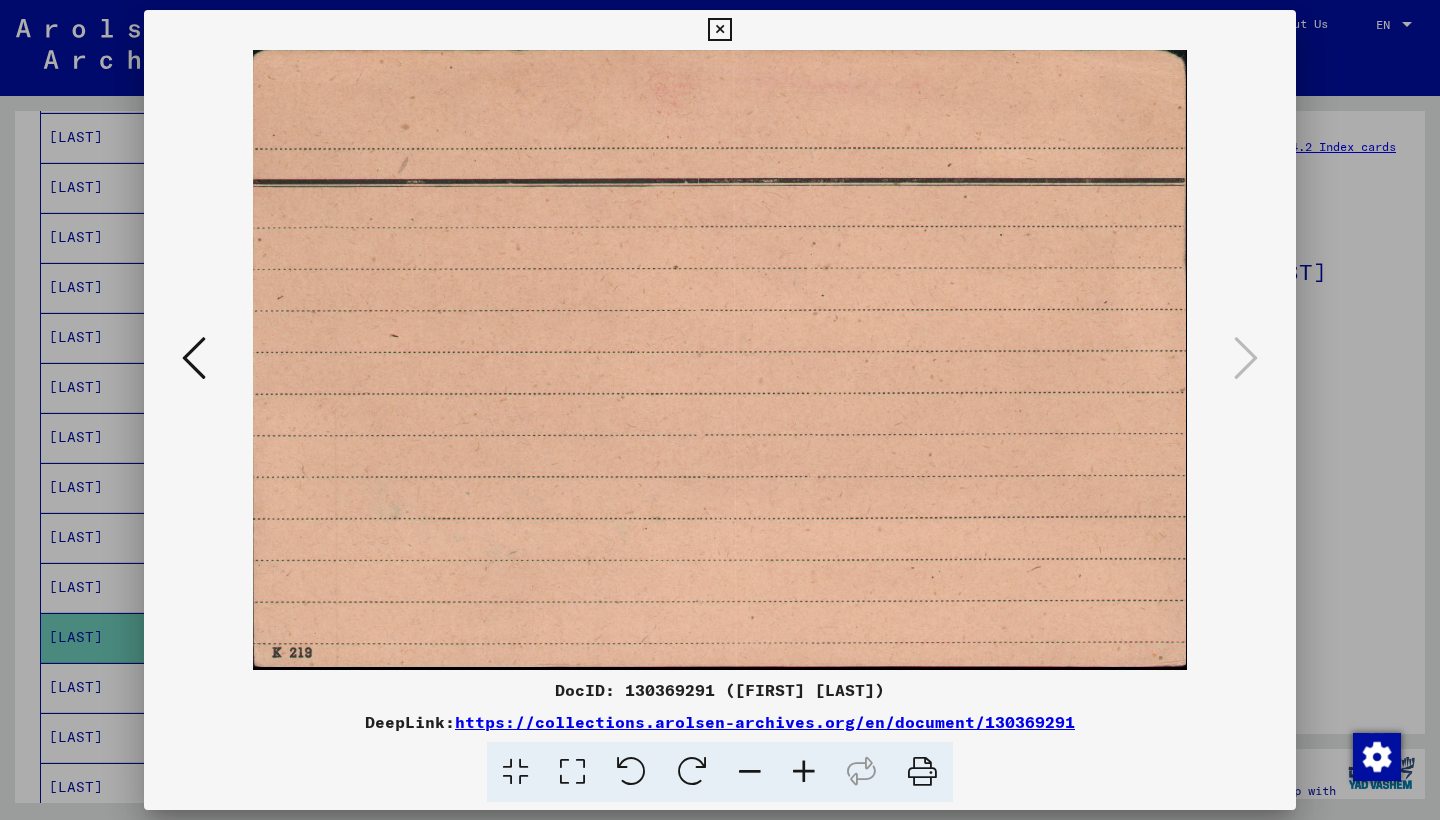 click at bounding box center (720, 410) 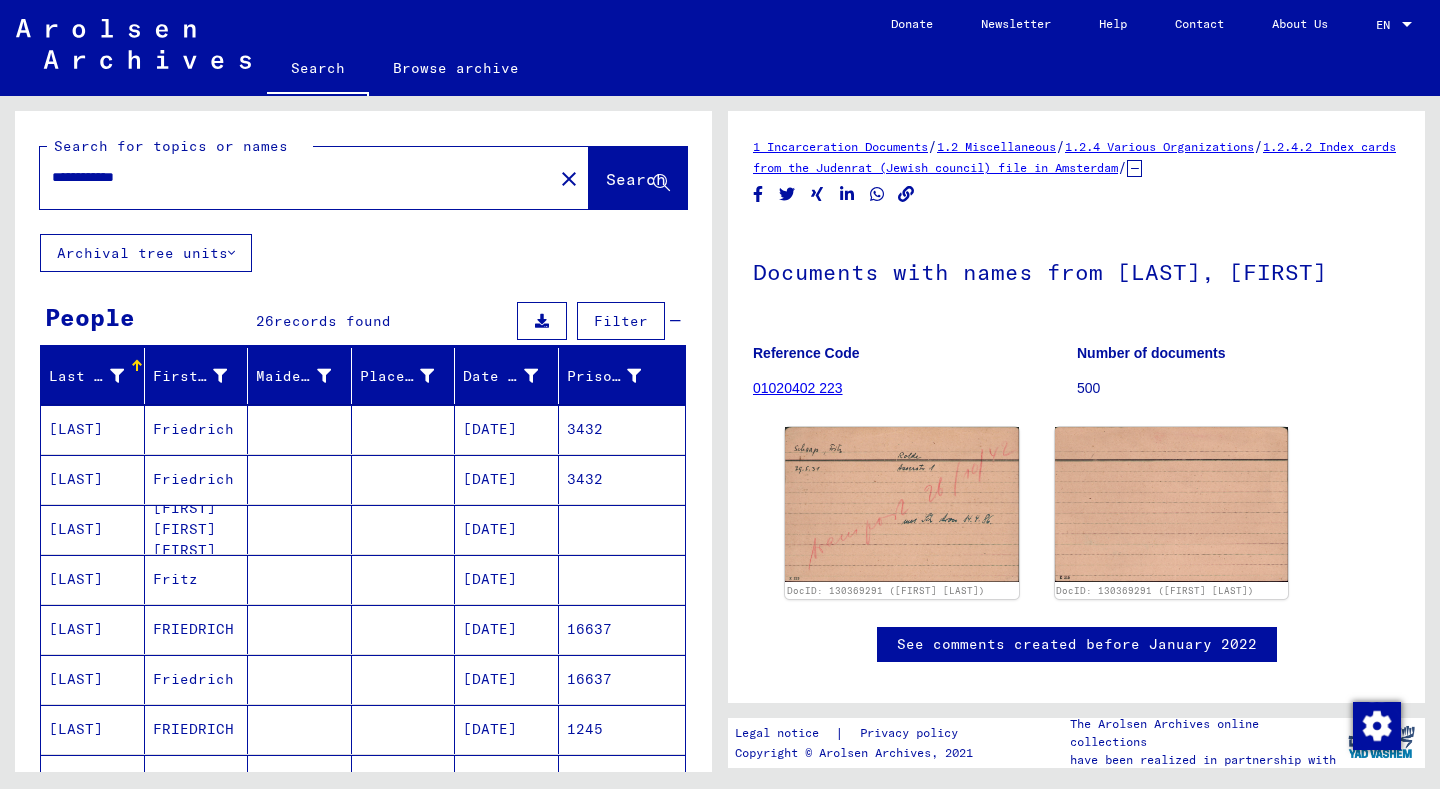 scroll, scrollTop: -1, scrollLeft: 0, axis: vertical 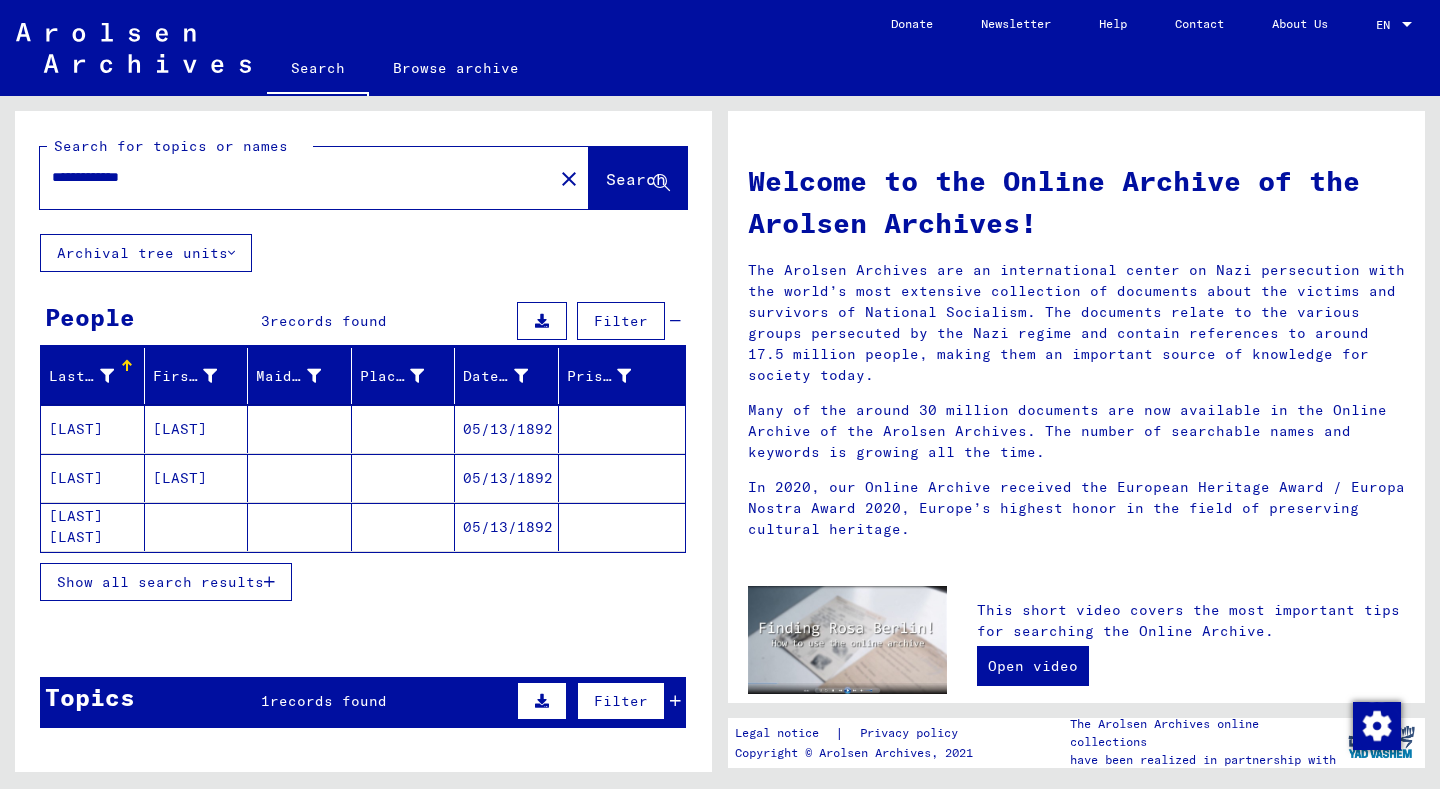 click on "[LAST]" at bounding box center (197, 478) 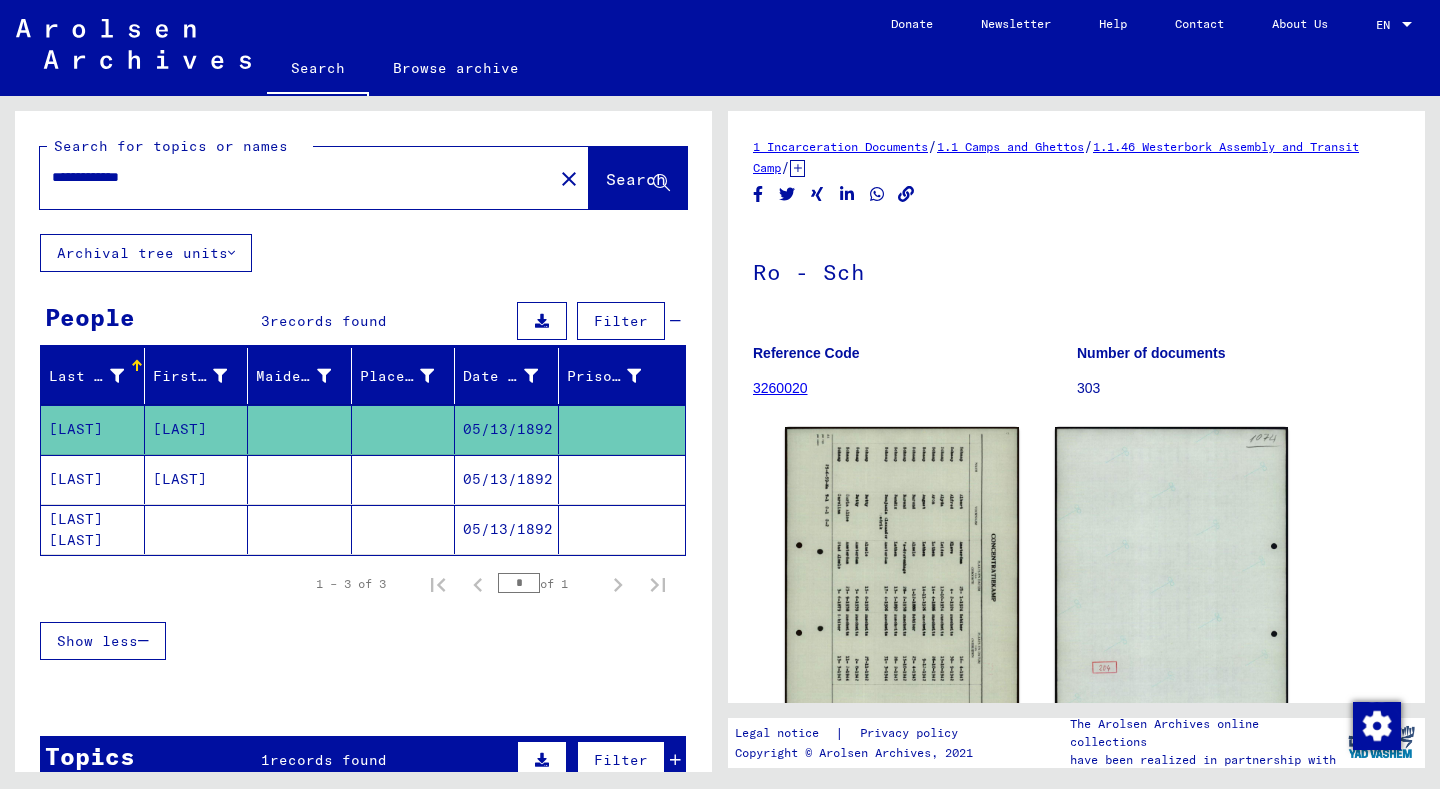 click at bounding box center [300, 529] 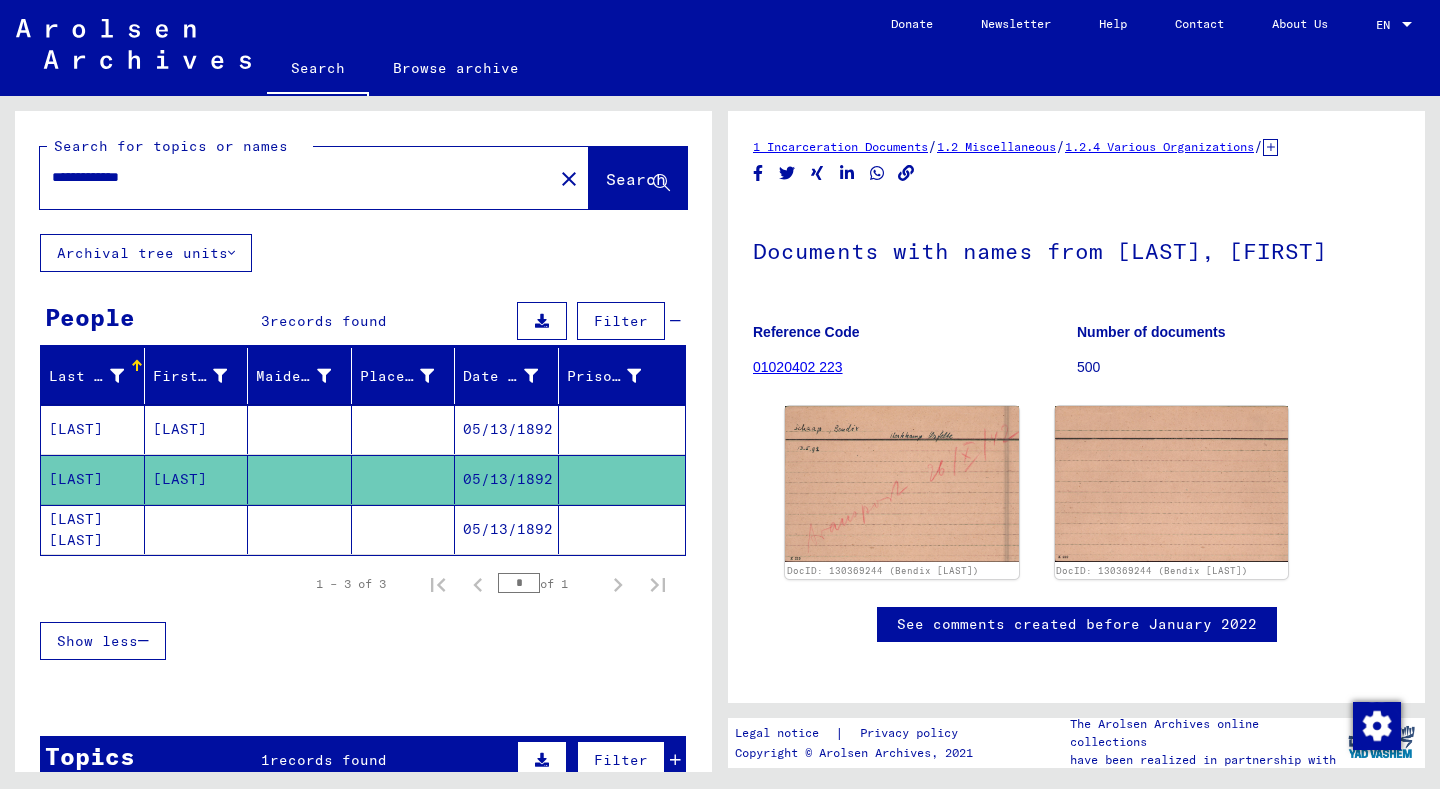 click 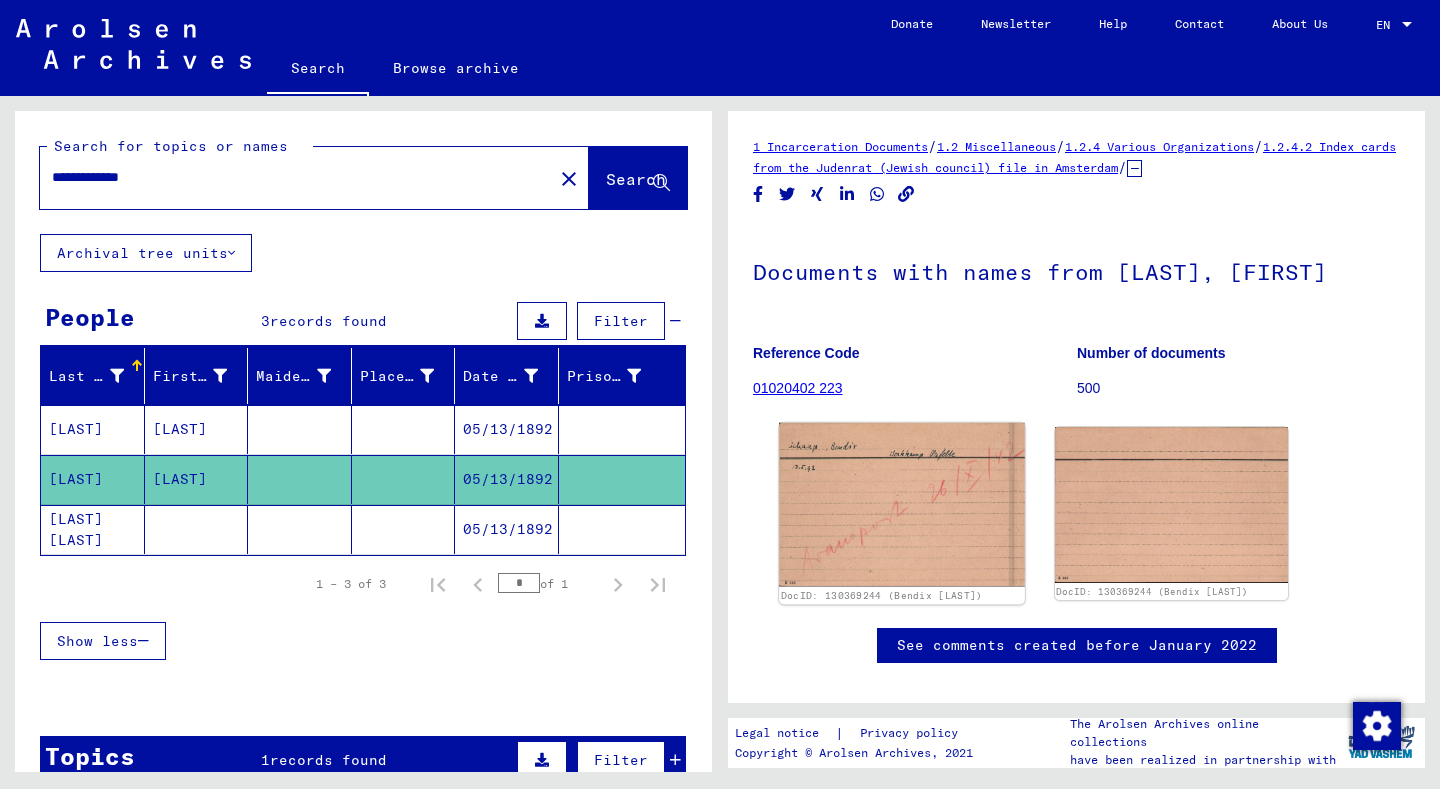 click 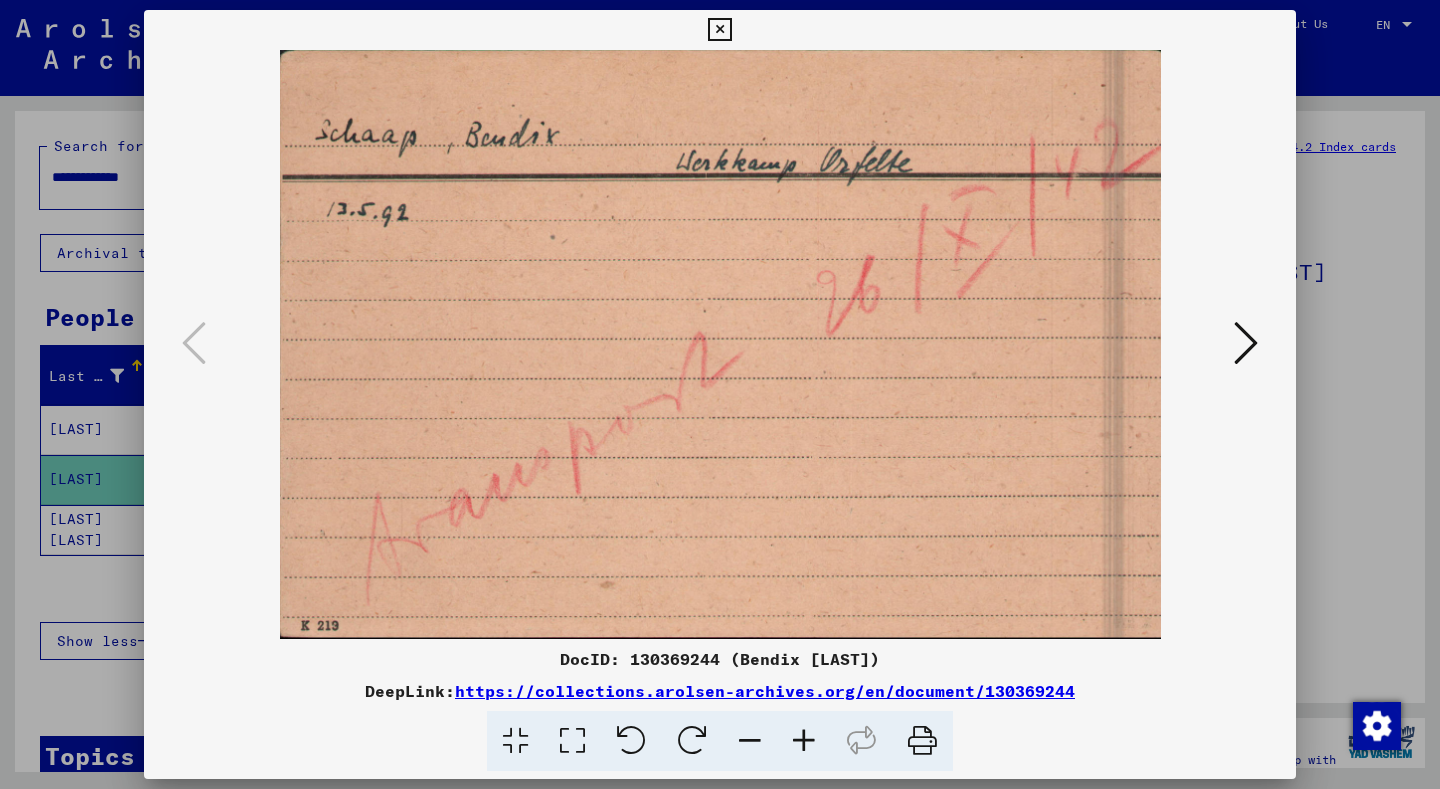 click at bounding box center (719, 30) 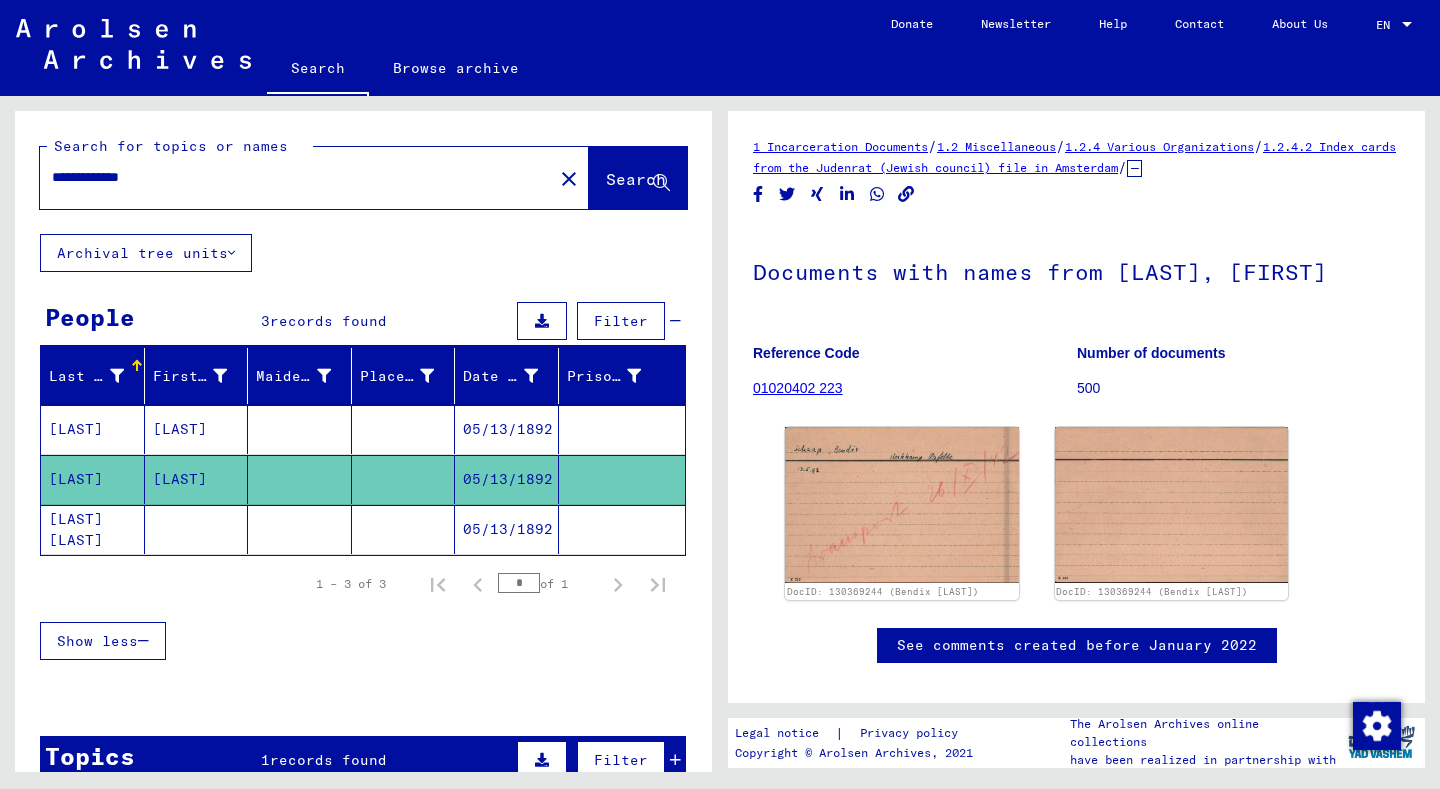click on "**********" 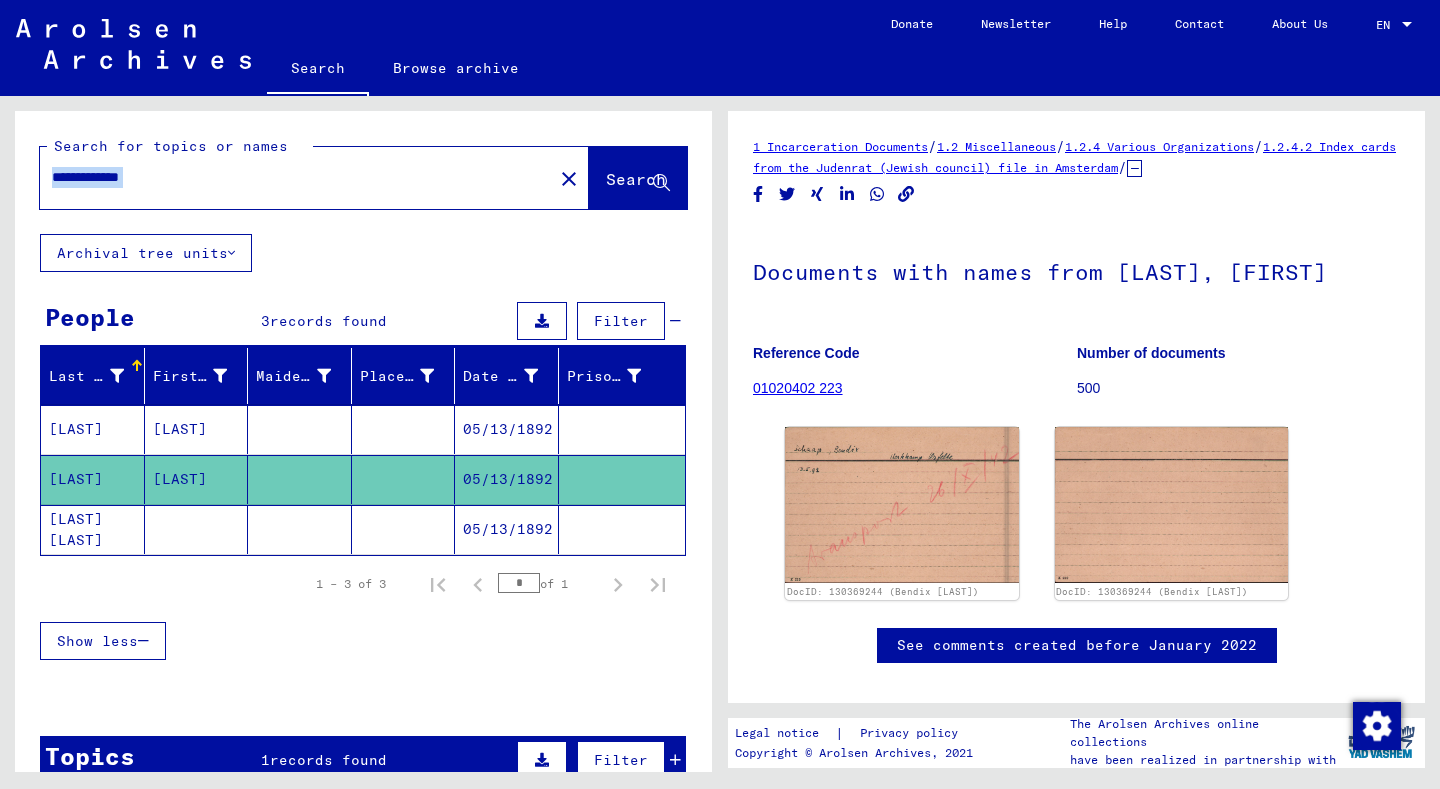 click on "**********" 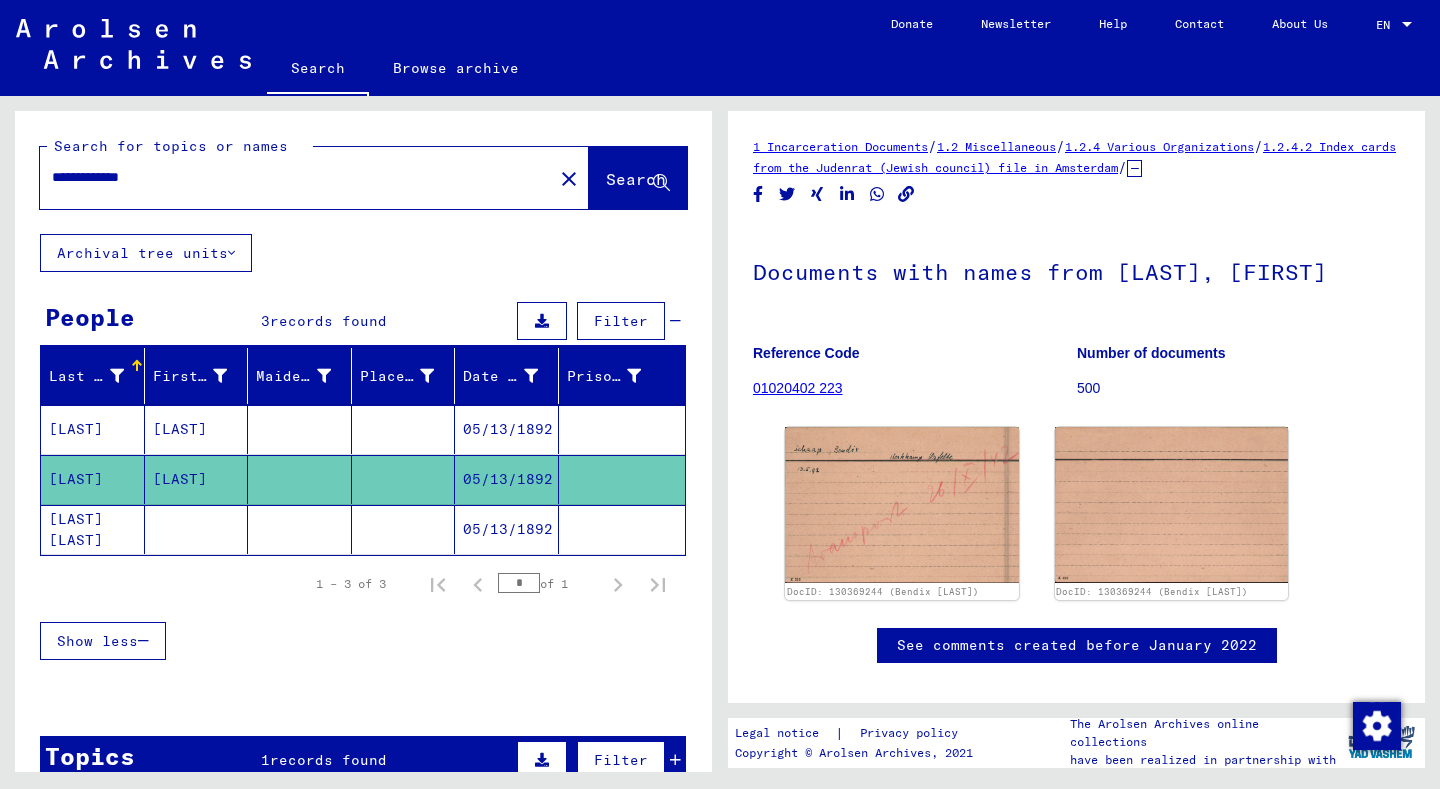click on "**********" at bounding box center (296, 177) 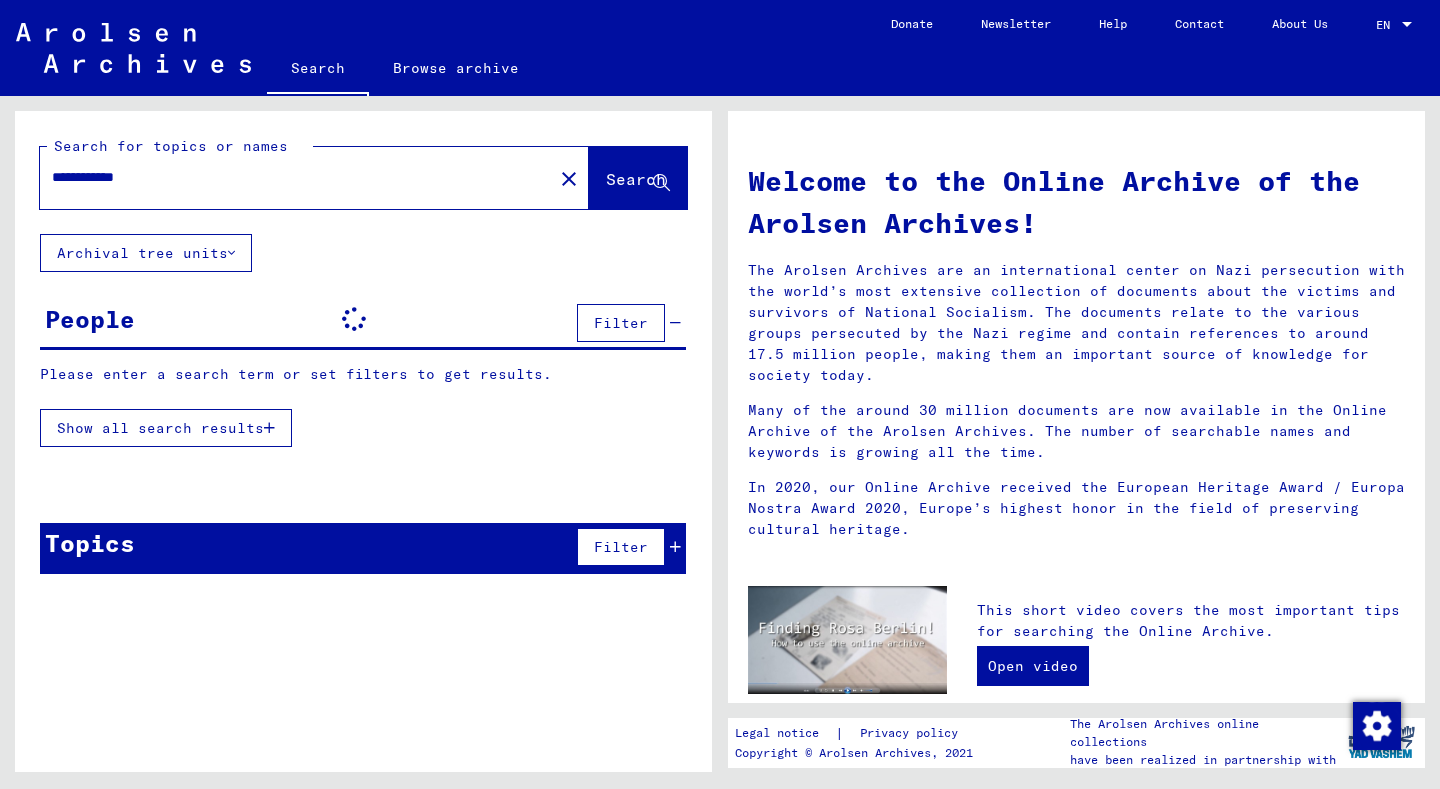 scroll, scrollTop: 0, scrollLeft: 0, axis: both 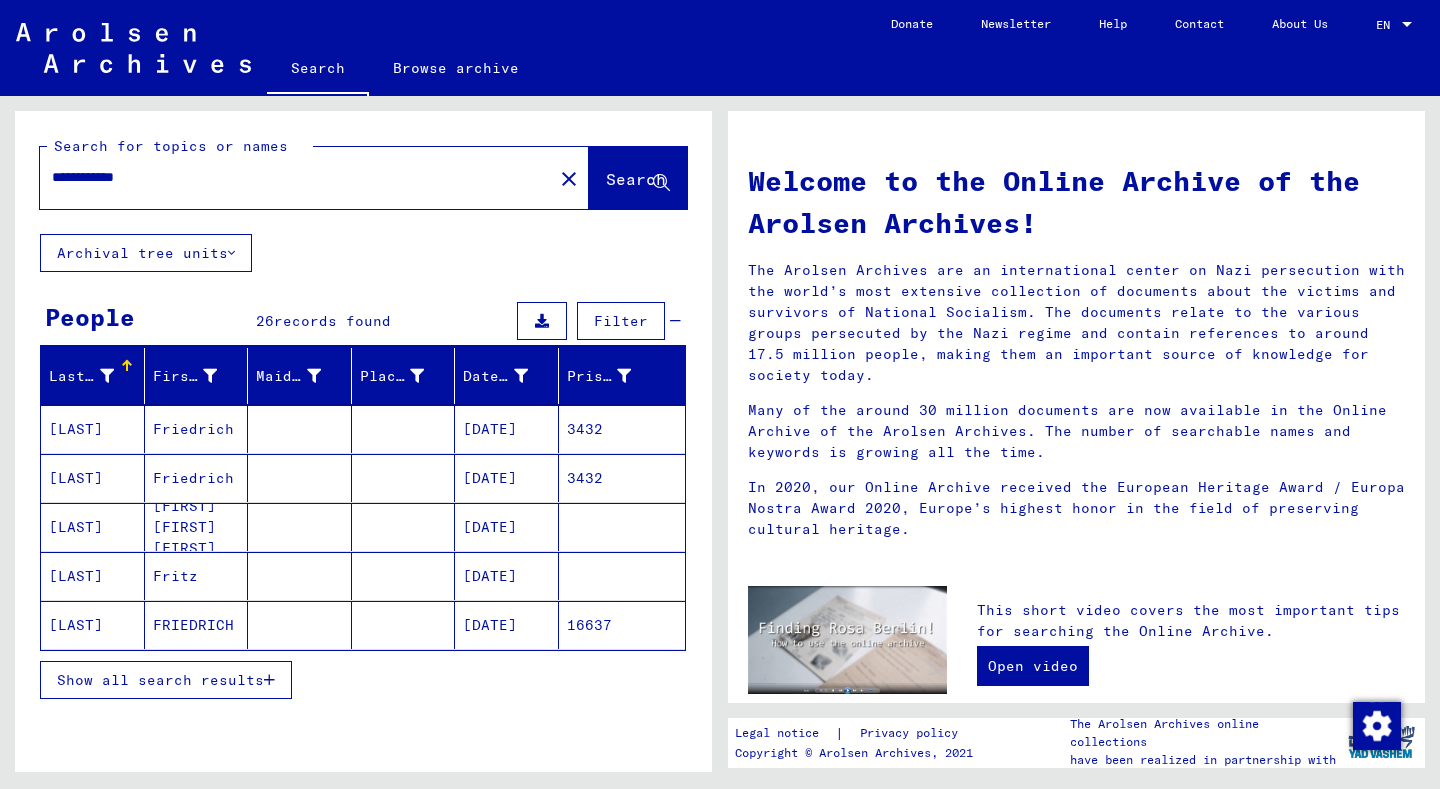 click at bounding box center [404, 625] 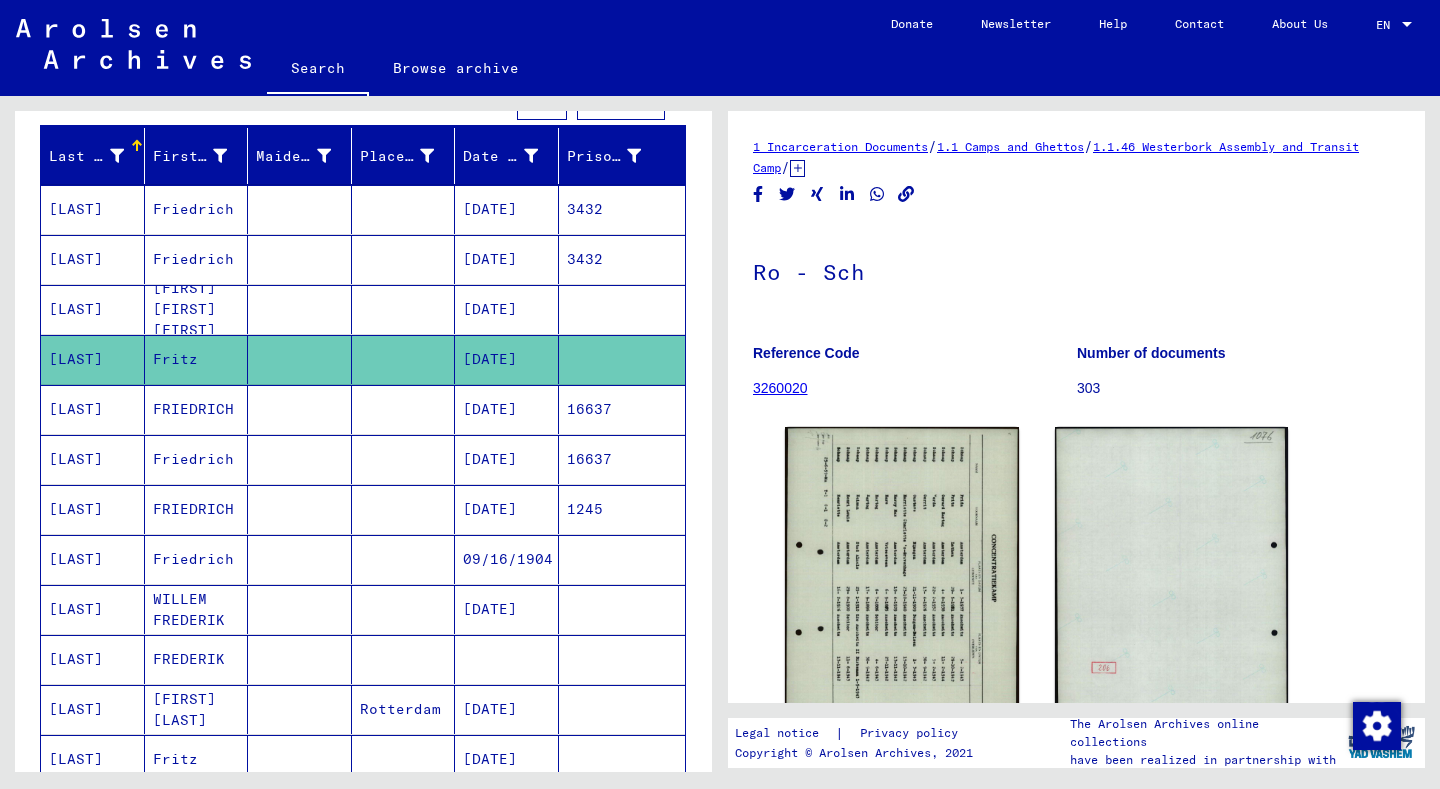 scroll, scrollTop: 0, scrollLeft: 0, axis: both 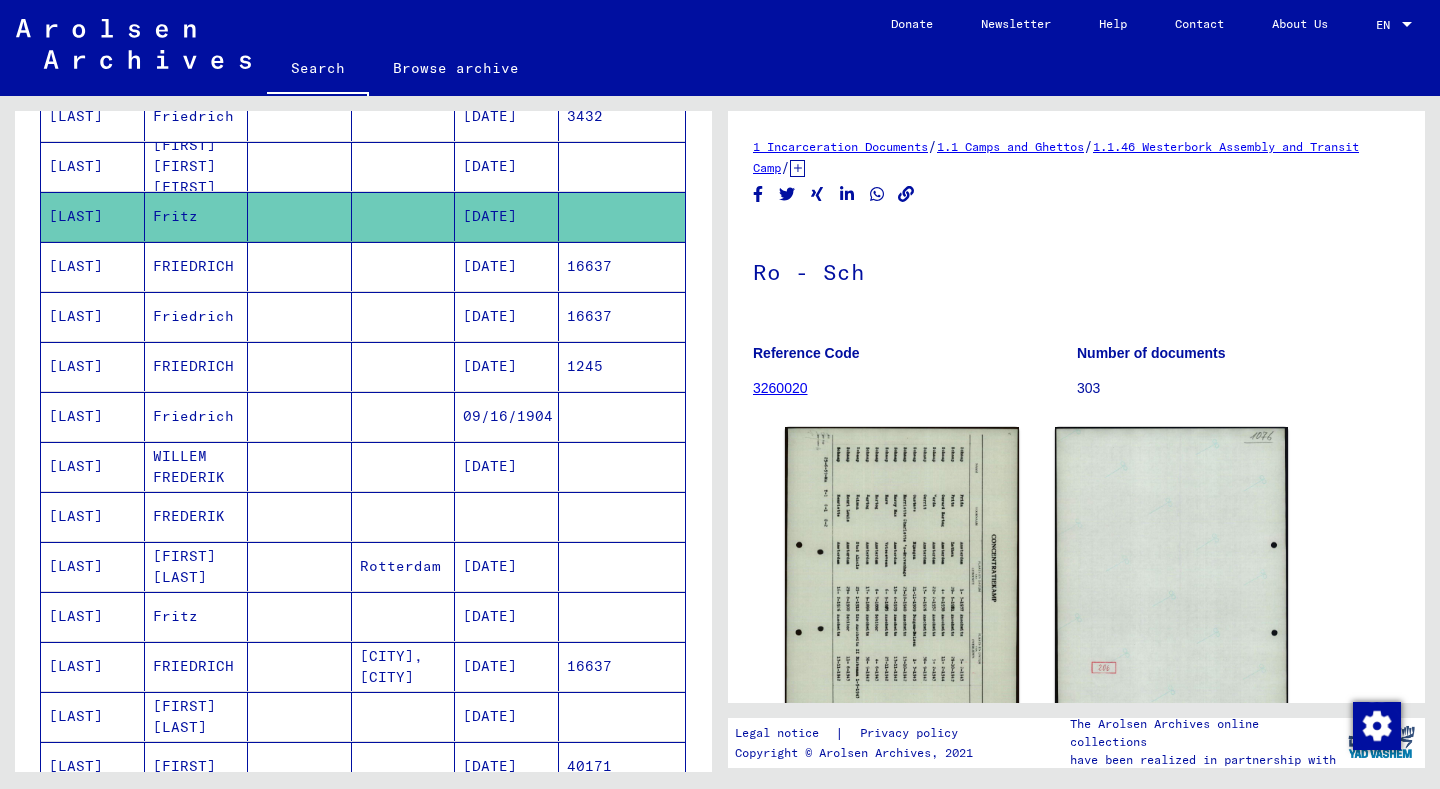 click on "[DATE]" at bounding box center [507, 666] 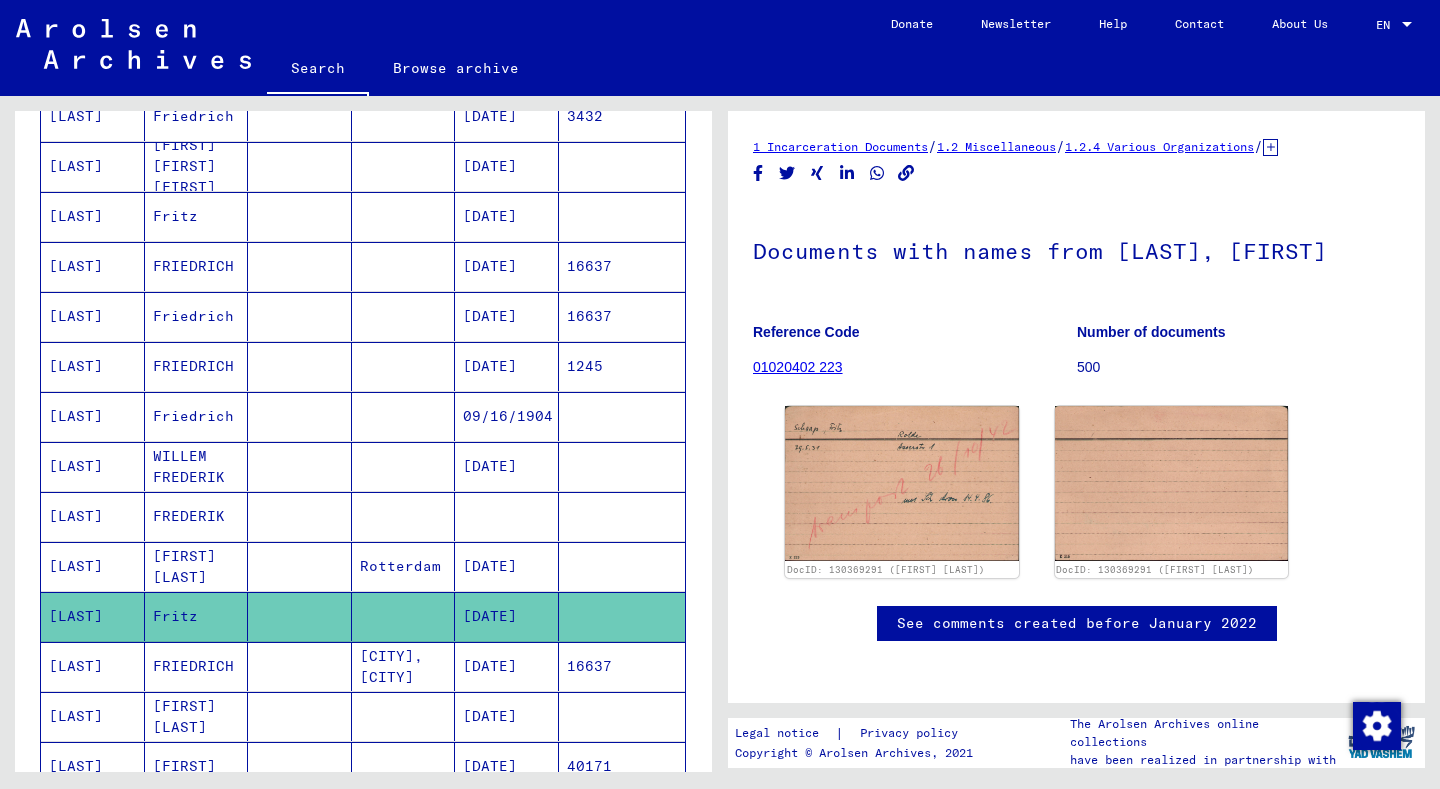 scroll, scrollTop: 0, scrollLeft: 0, axis: both 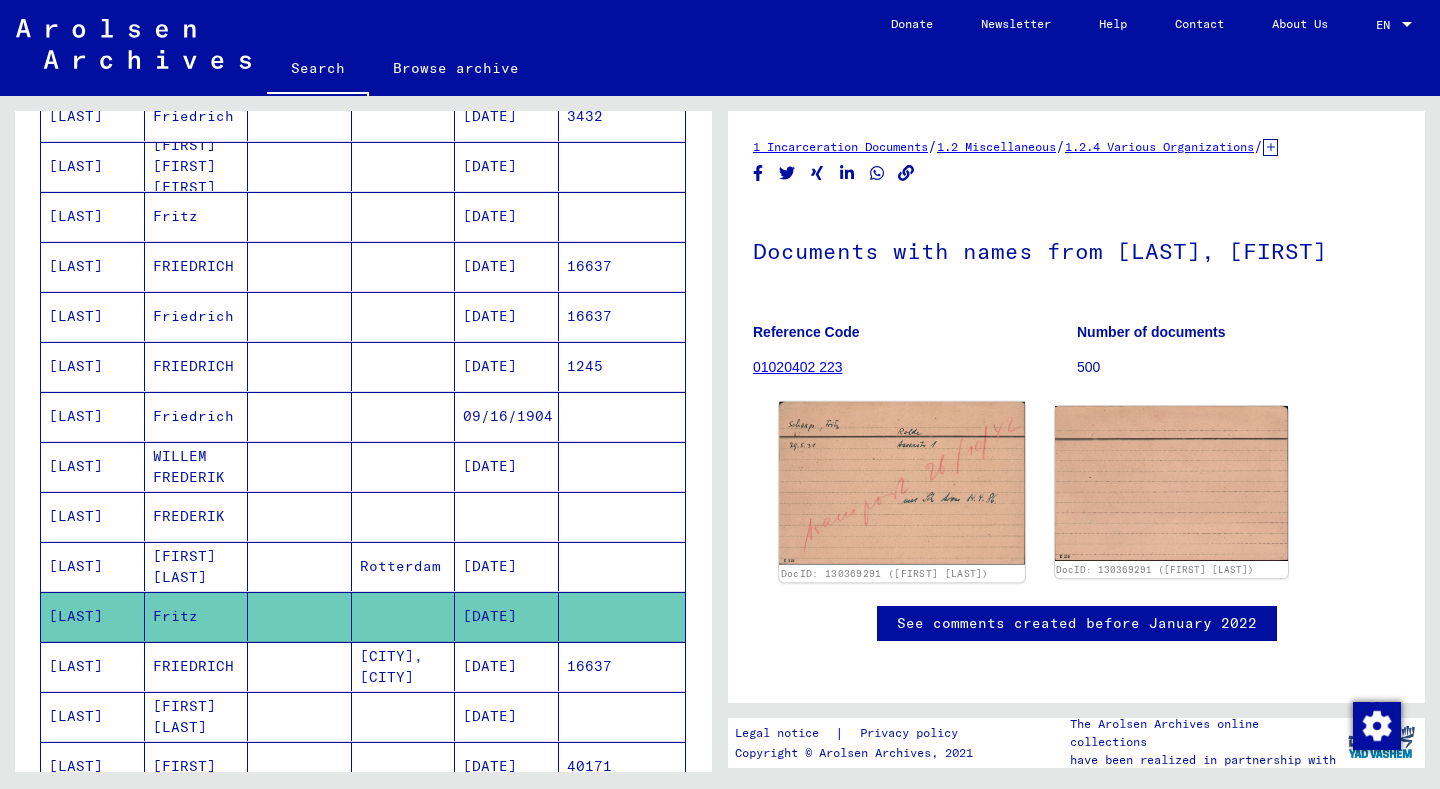 click 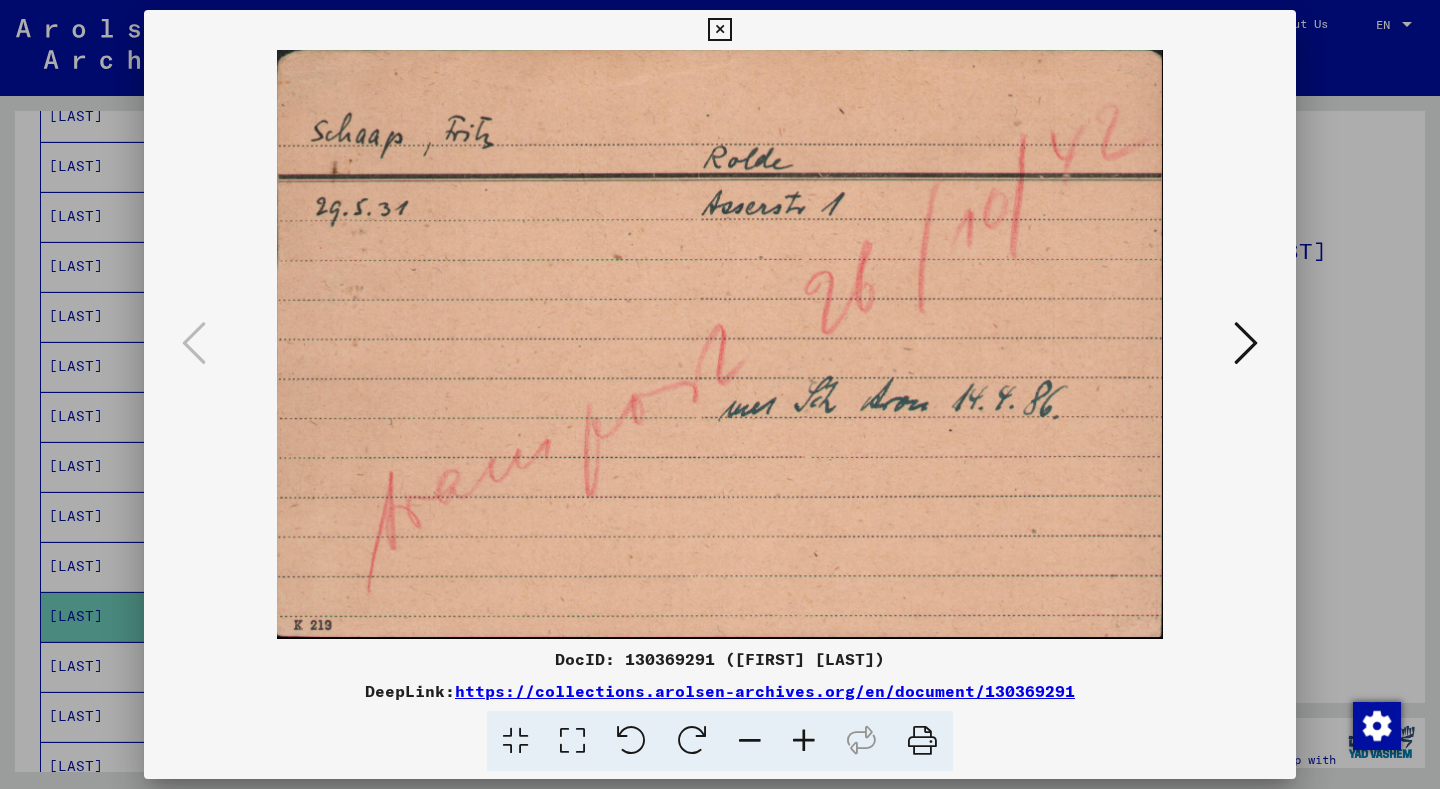 click at bounding box center (720, 394) 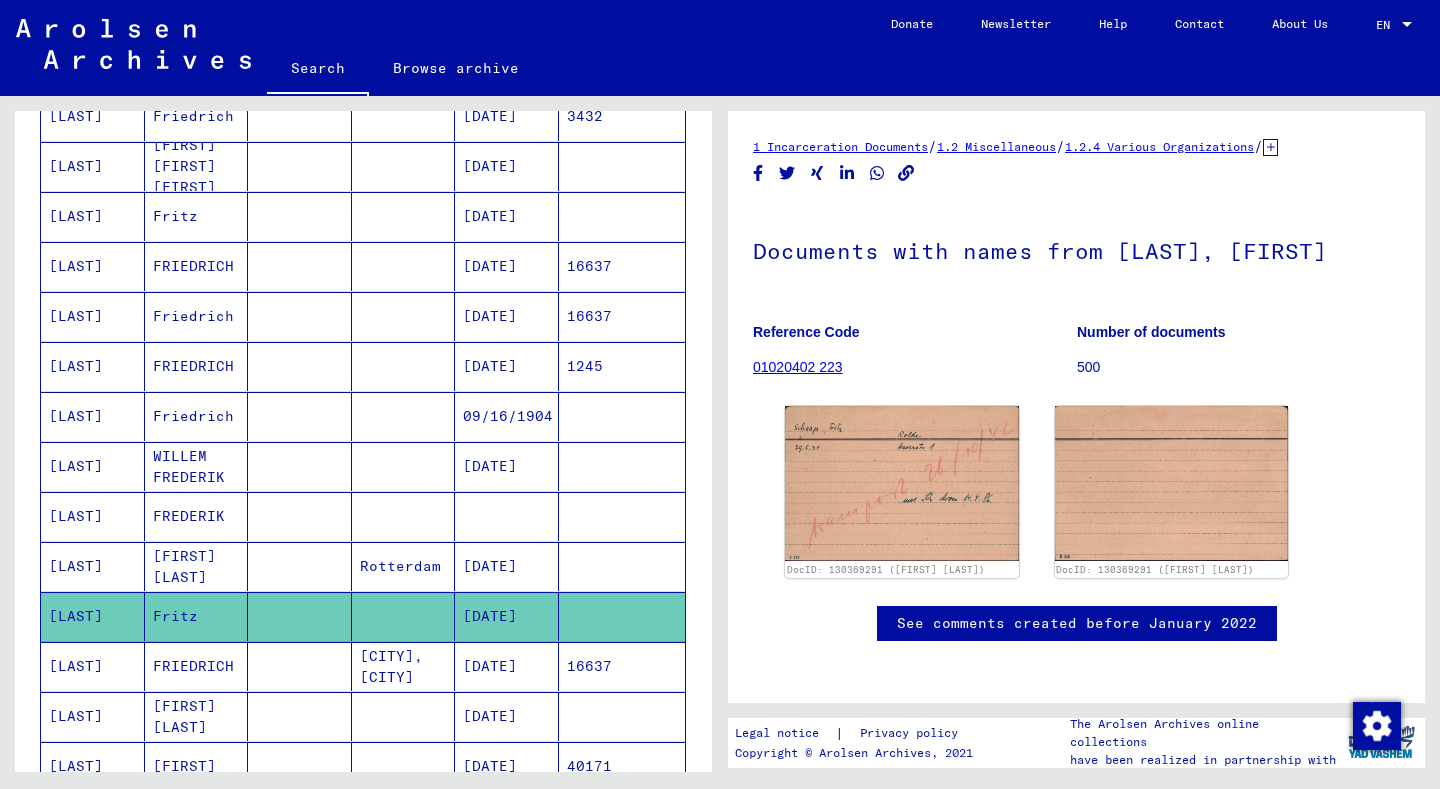 scroll, scrollTop: 0, scrollLeft: 0, axis: both 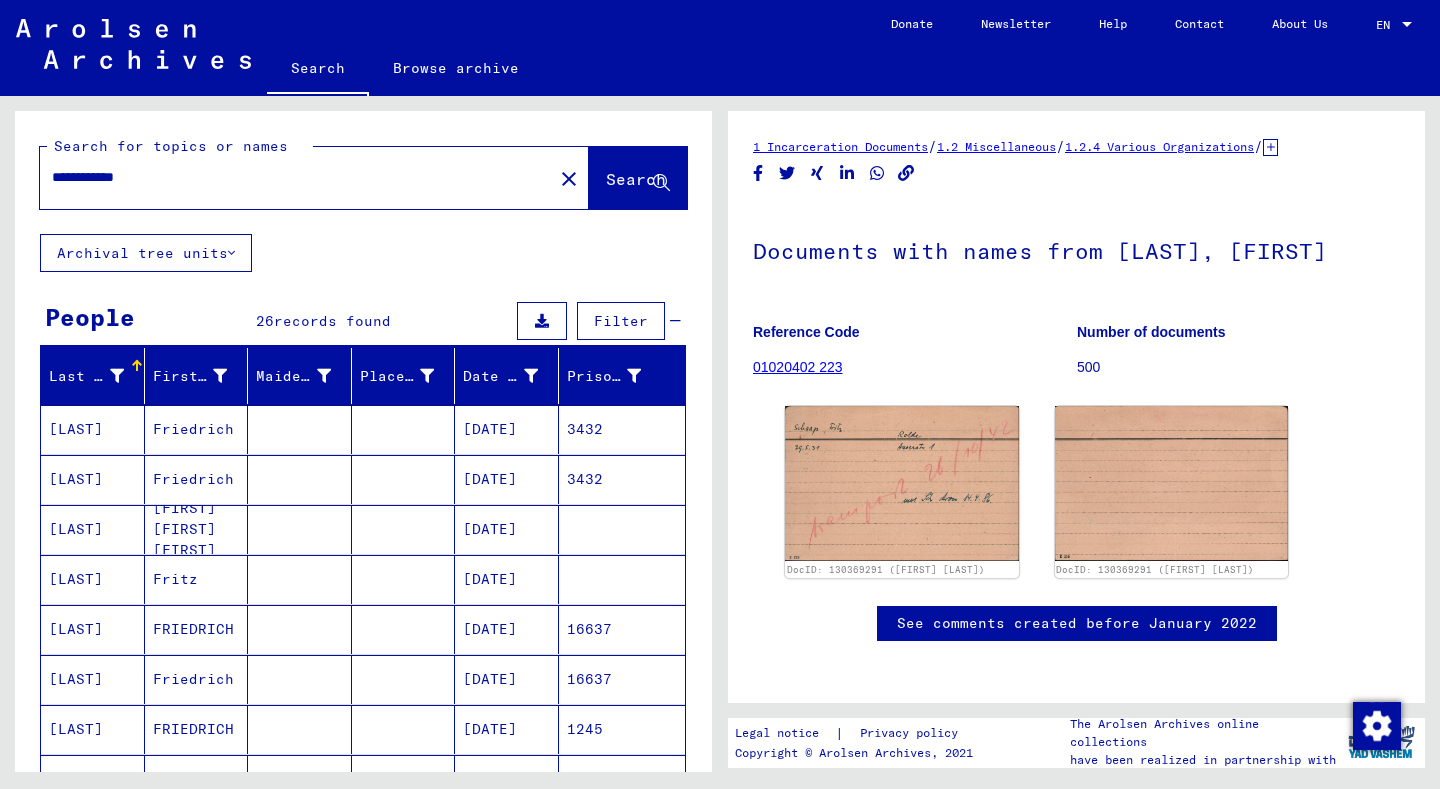 drag, startPoint x: 100, startPoint y: 178, endPoint x: 39, endPoint y: 177, distance: 61.008198 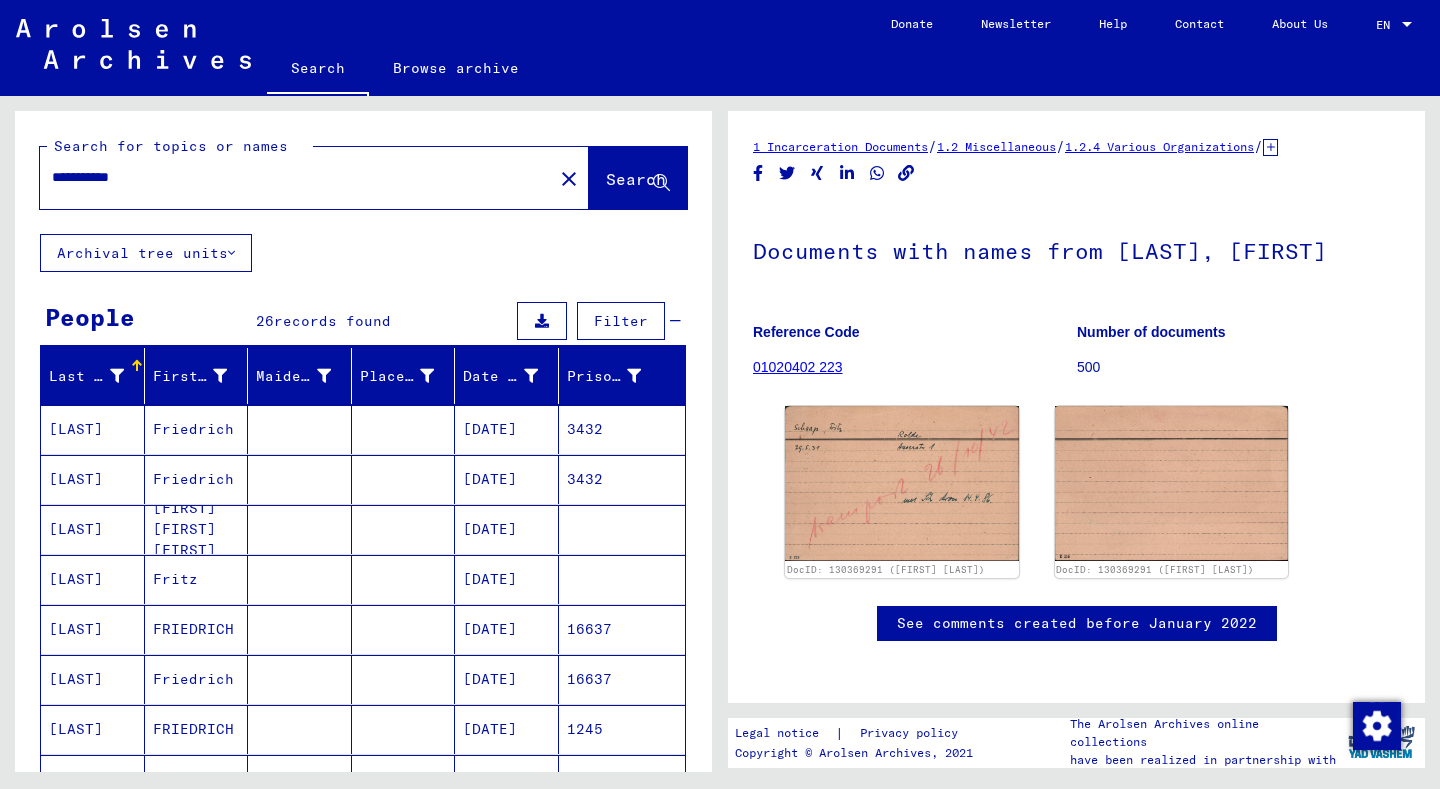 type on "**********" 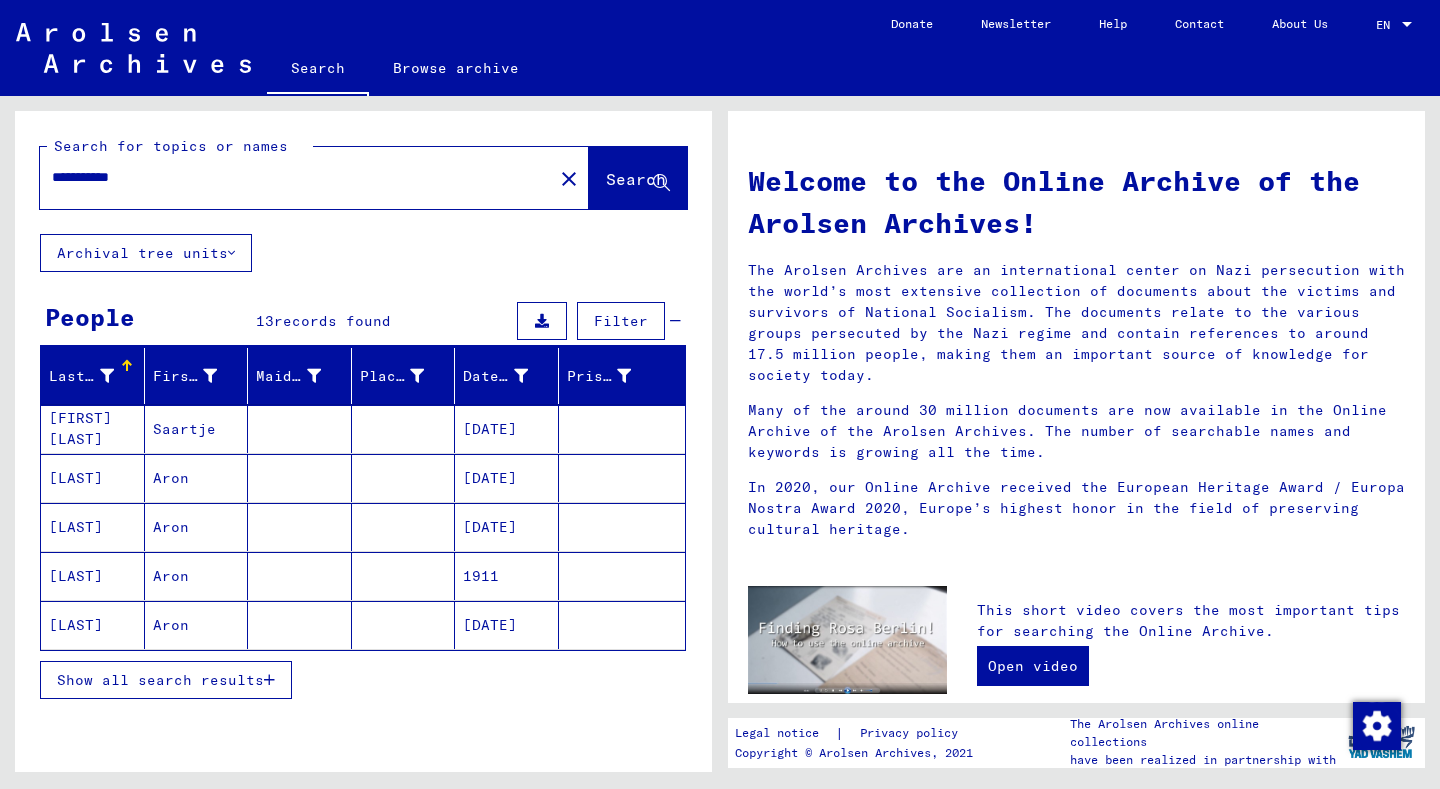 click at bounding box center (300, 527) 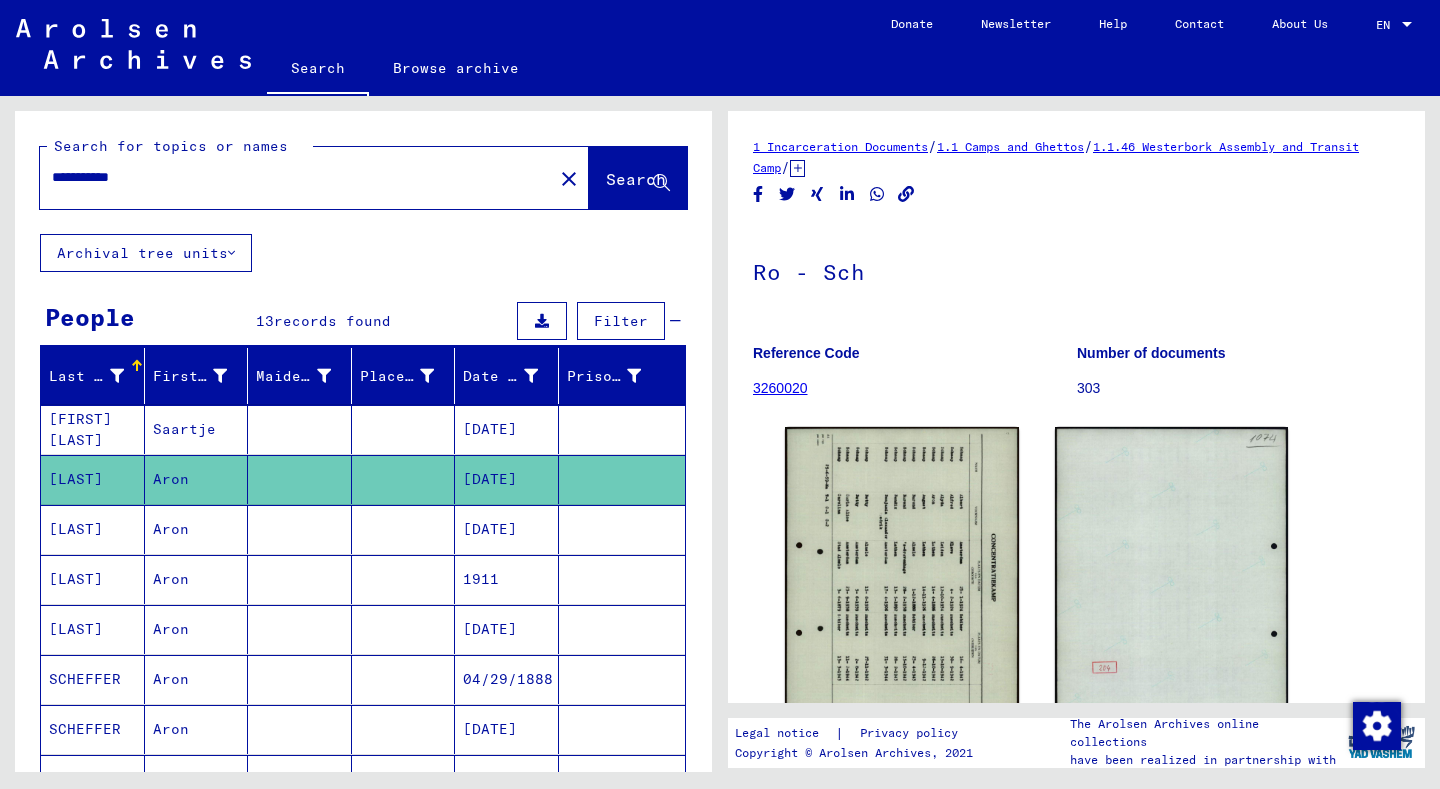 scroll, scrollTop: 0, scrollLeft: 0, axis: both 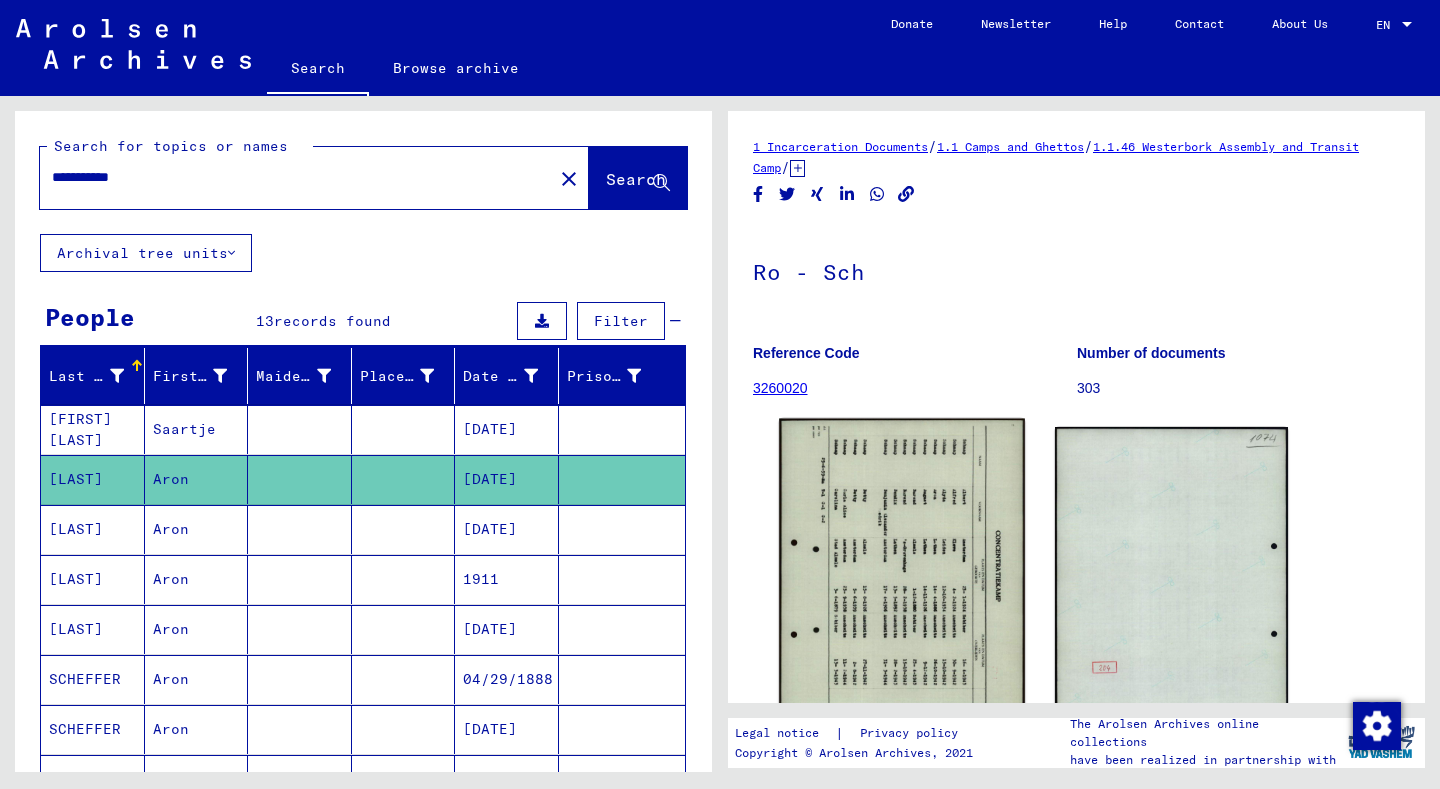 click 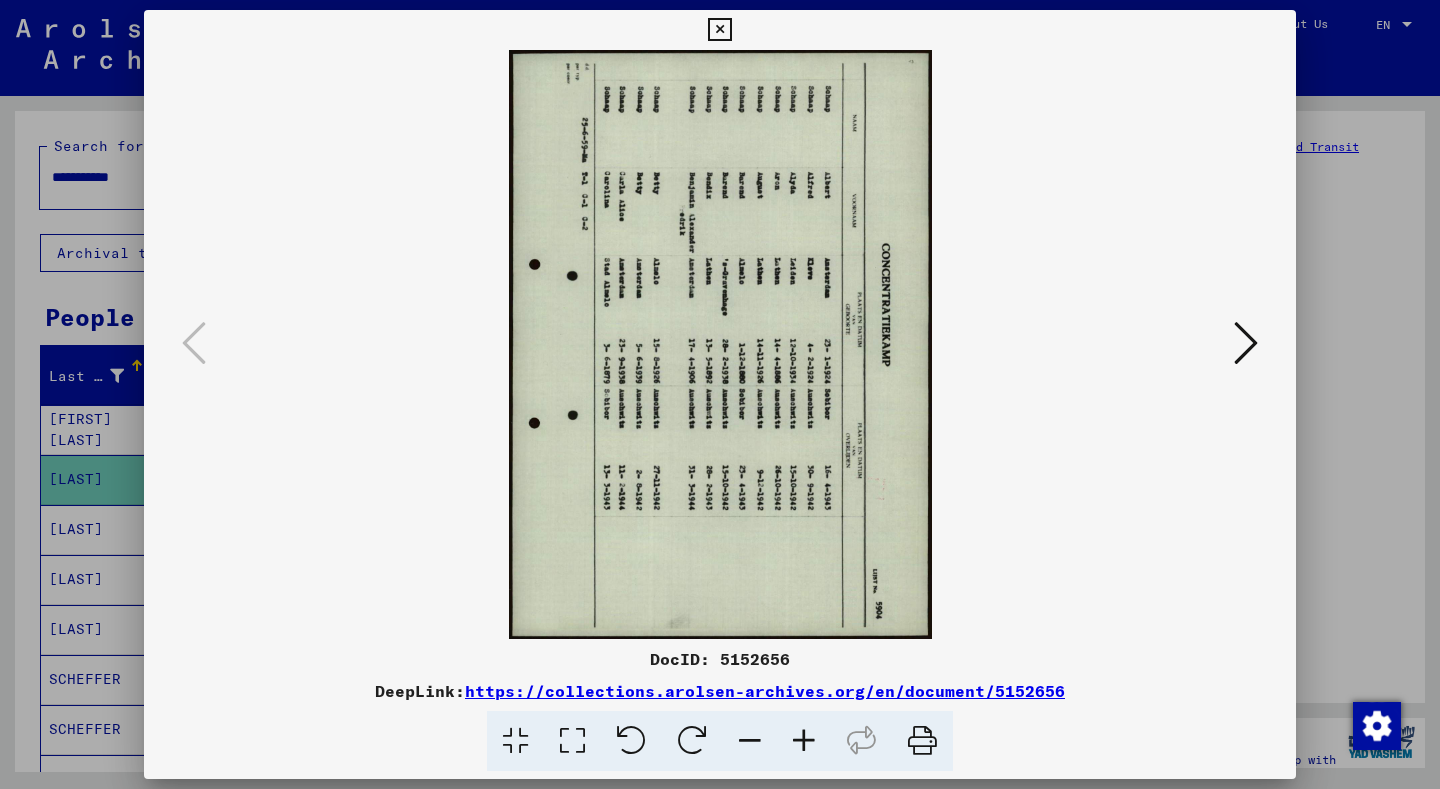 click at bounding box center [719, 30] 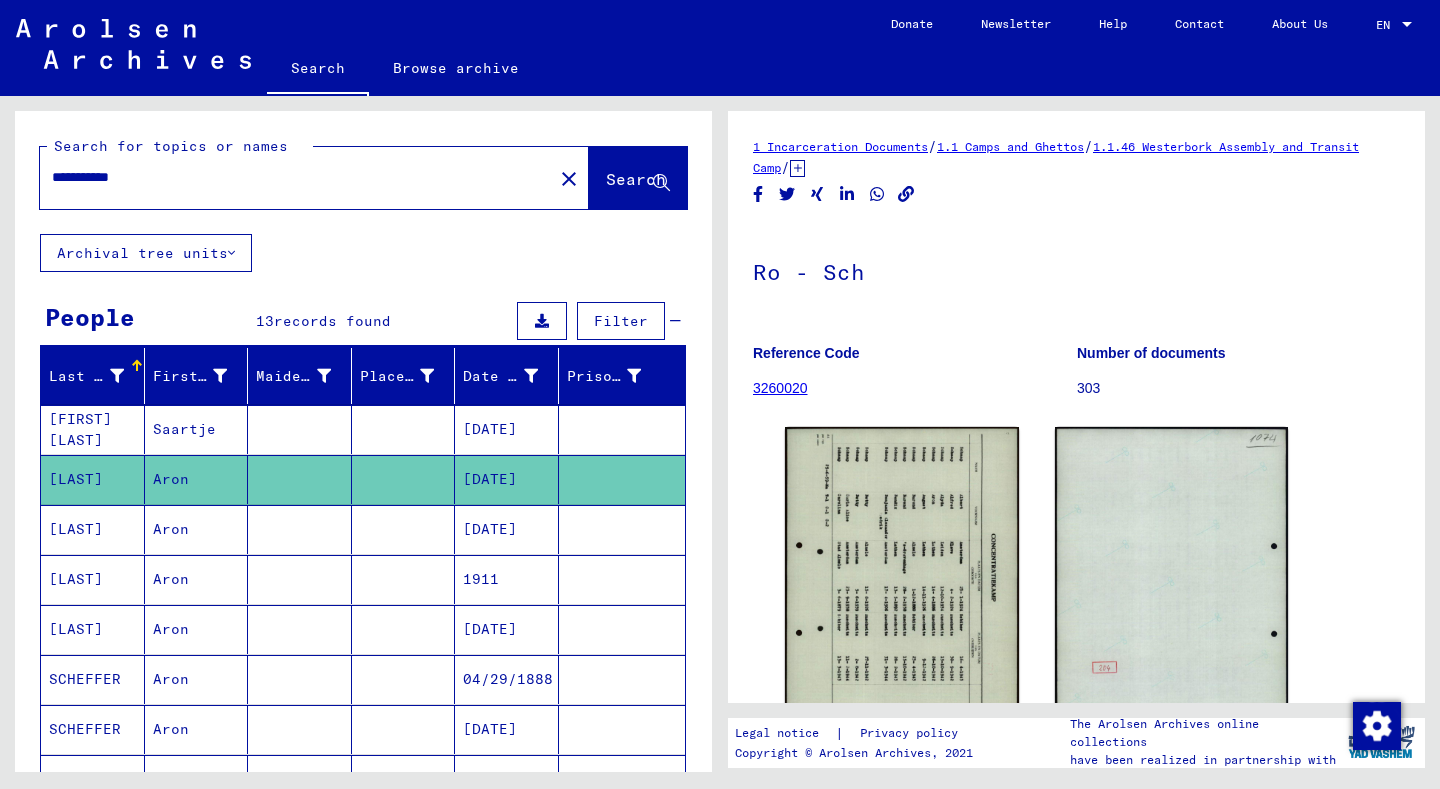 click at bounding box center (300, 579) 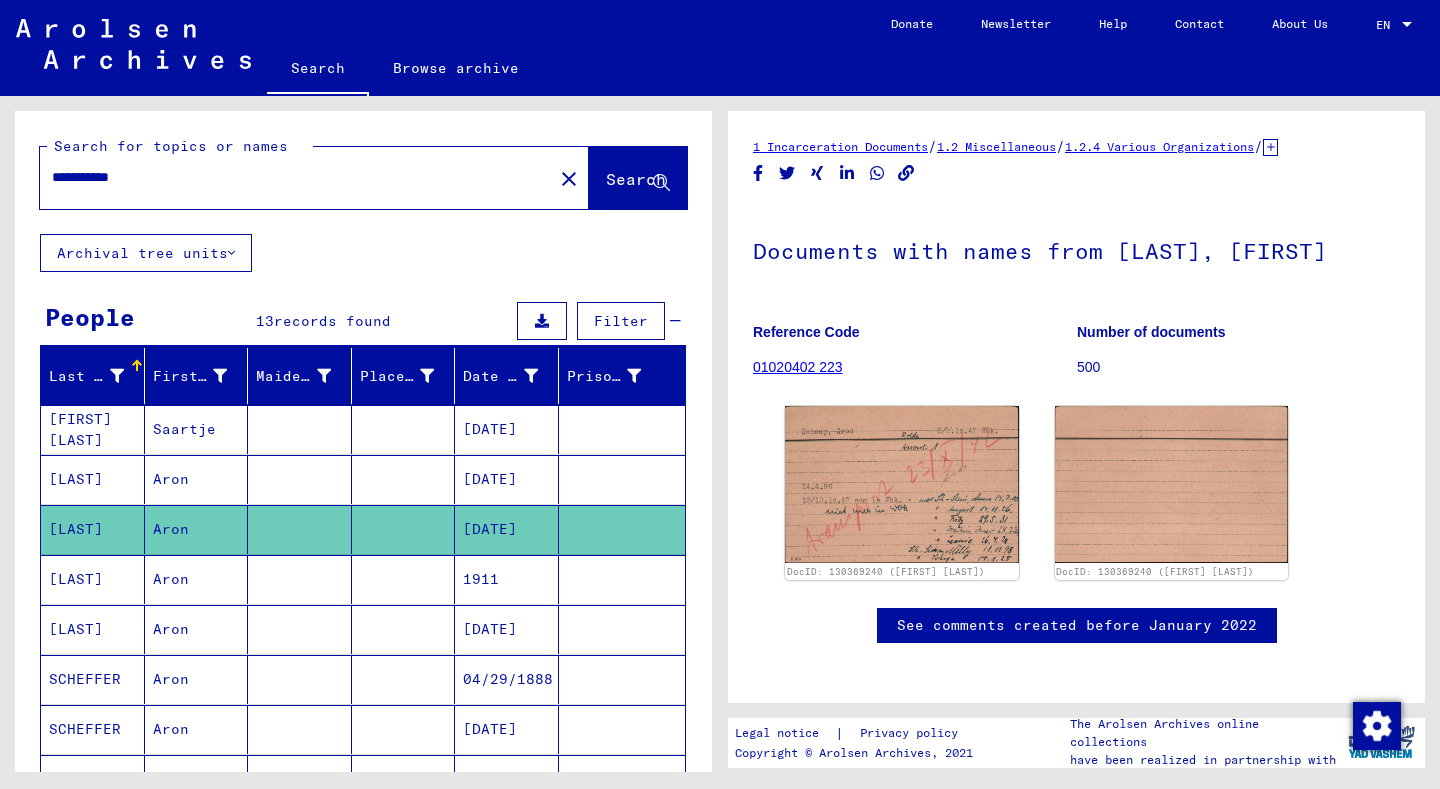 scroll, scrollTop: 0, scrollLeft: 0, axis: both 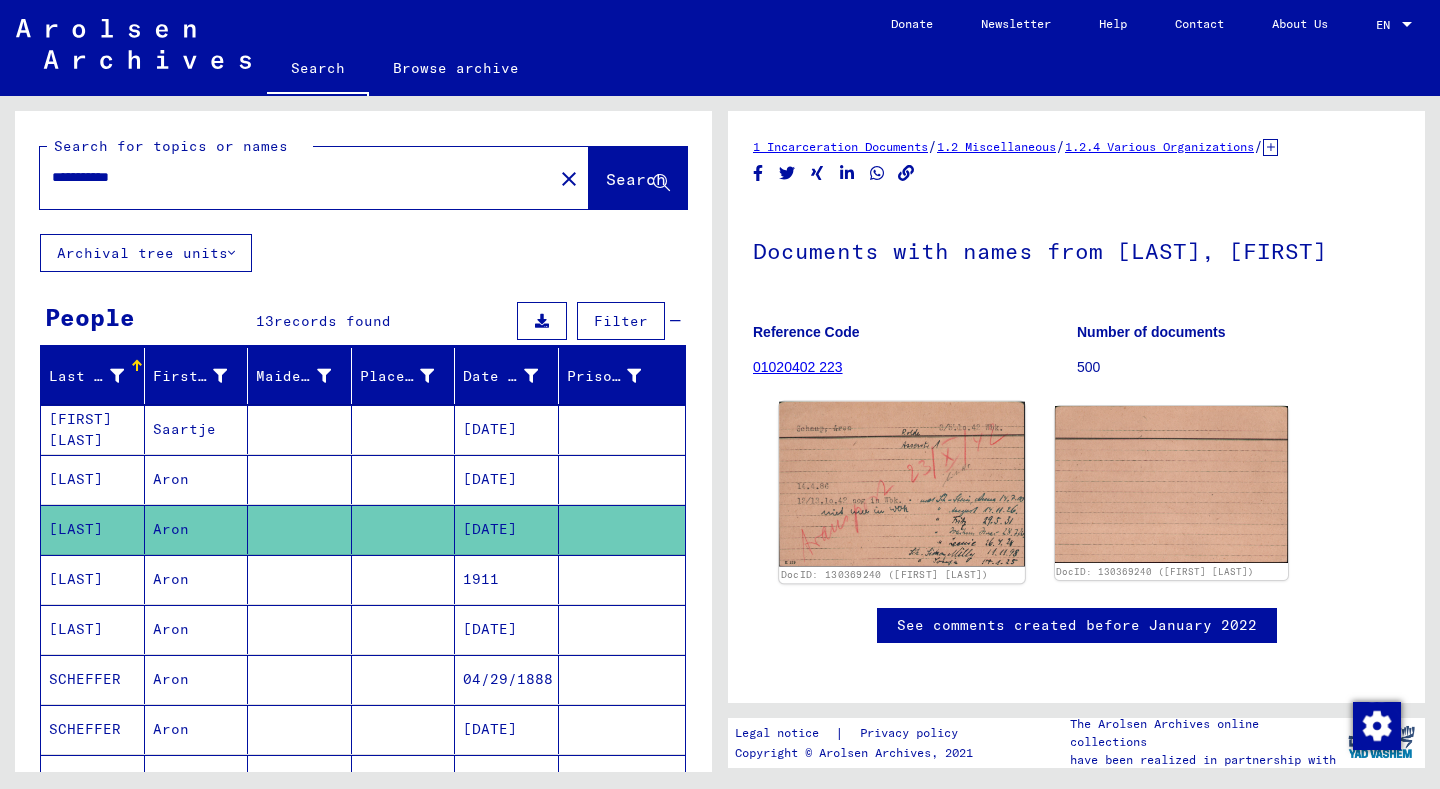 click 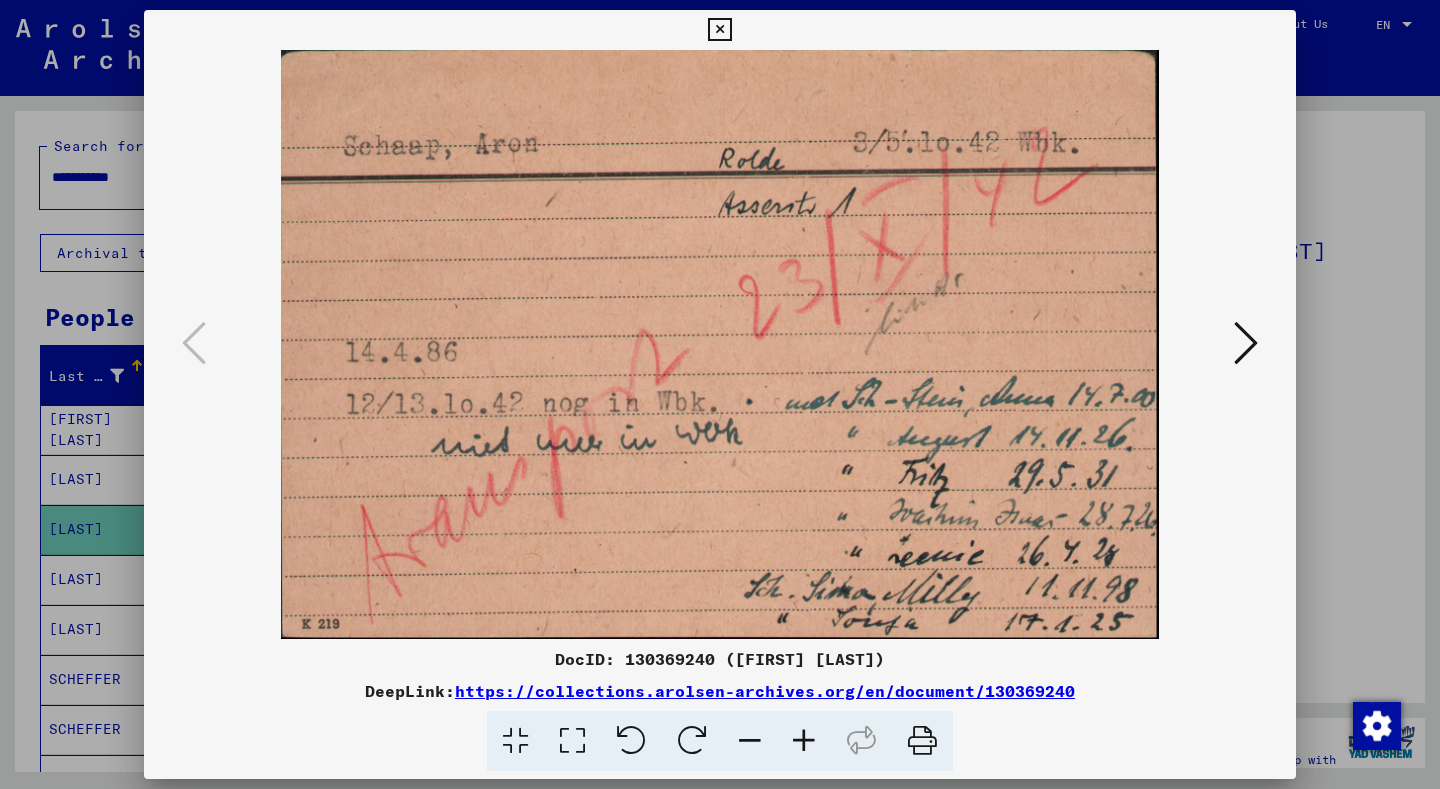 click at bounding box center [719, 30] 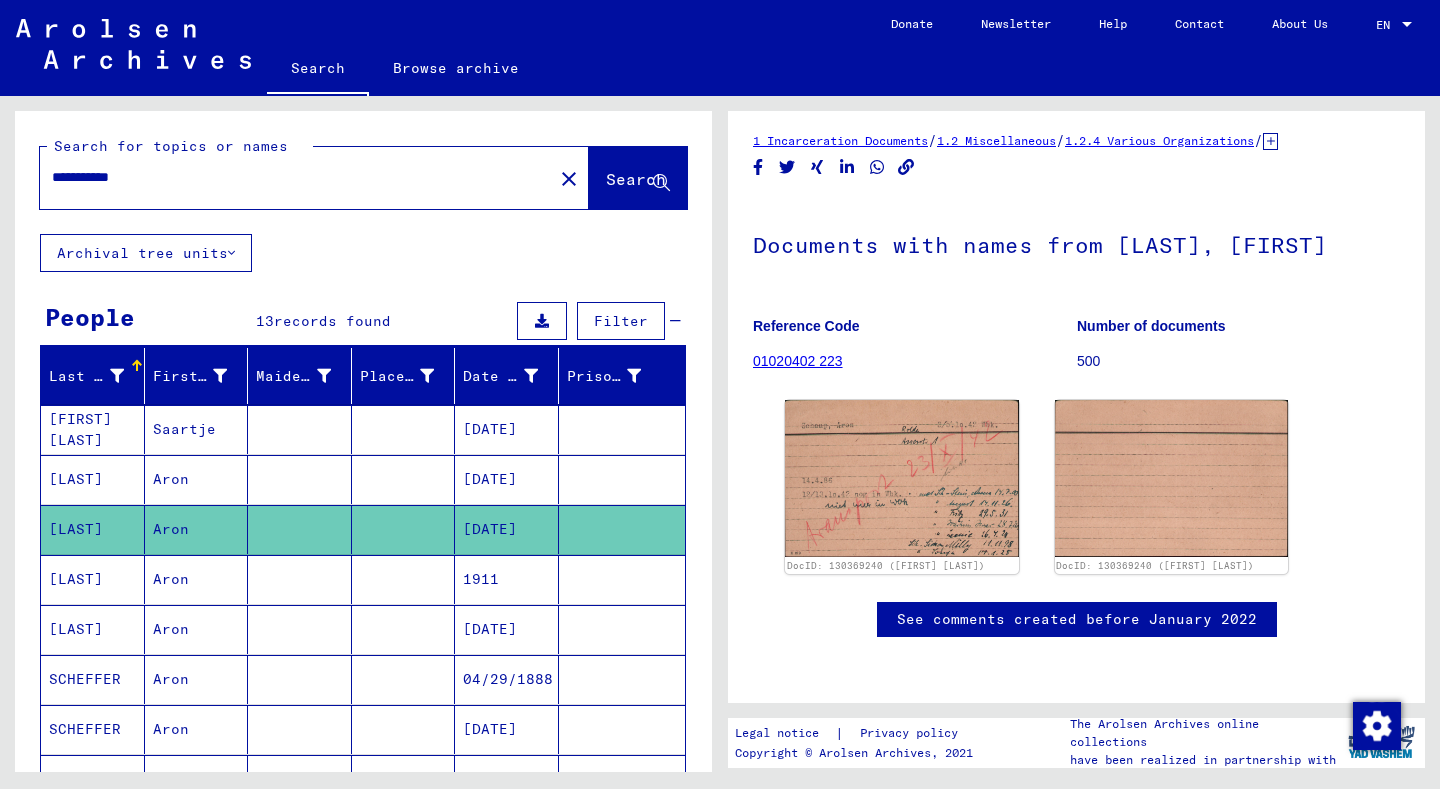 scroll, scrollTop: 82, scrollLeft: 0, axis: vertical 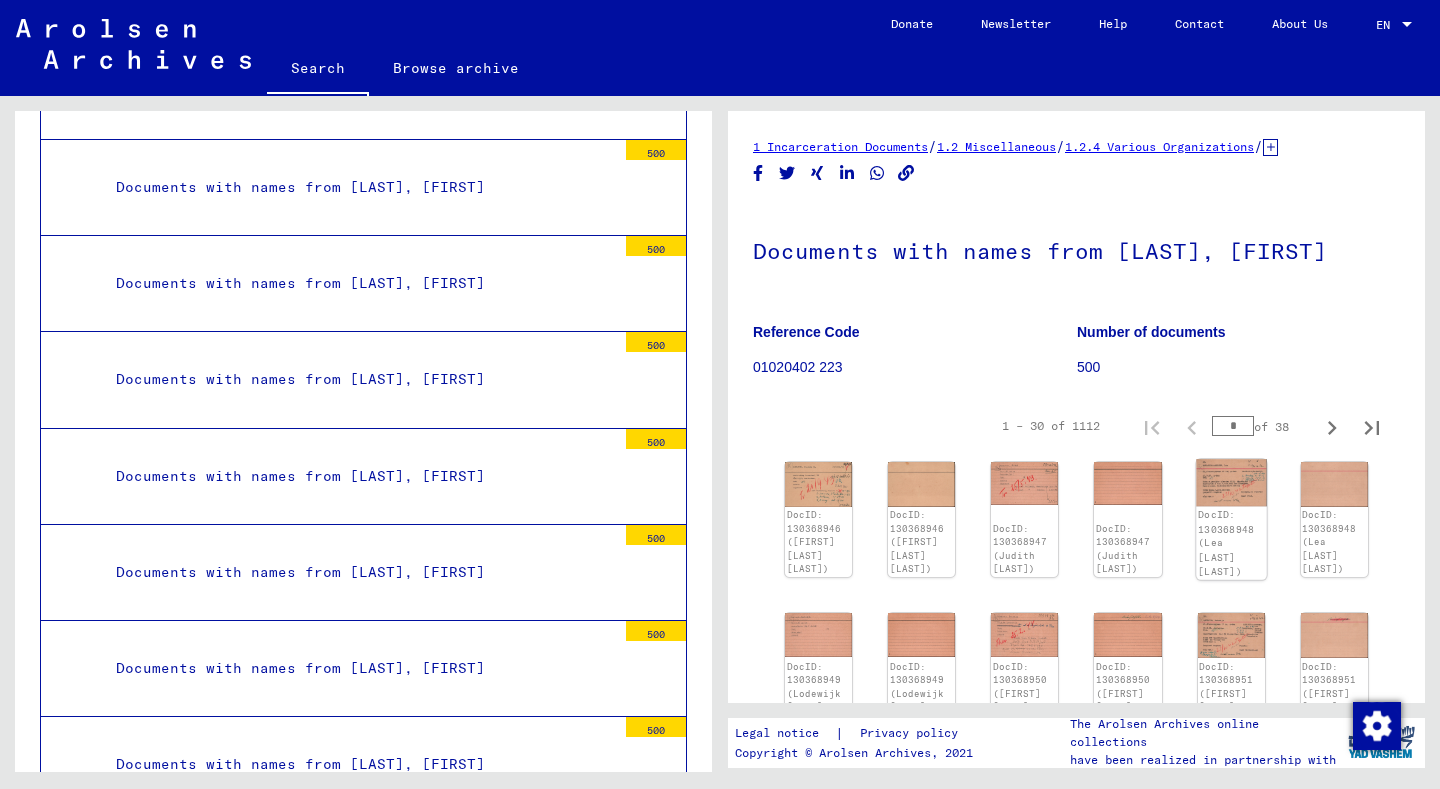click 